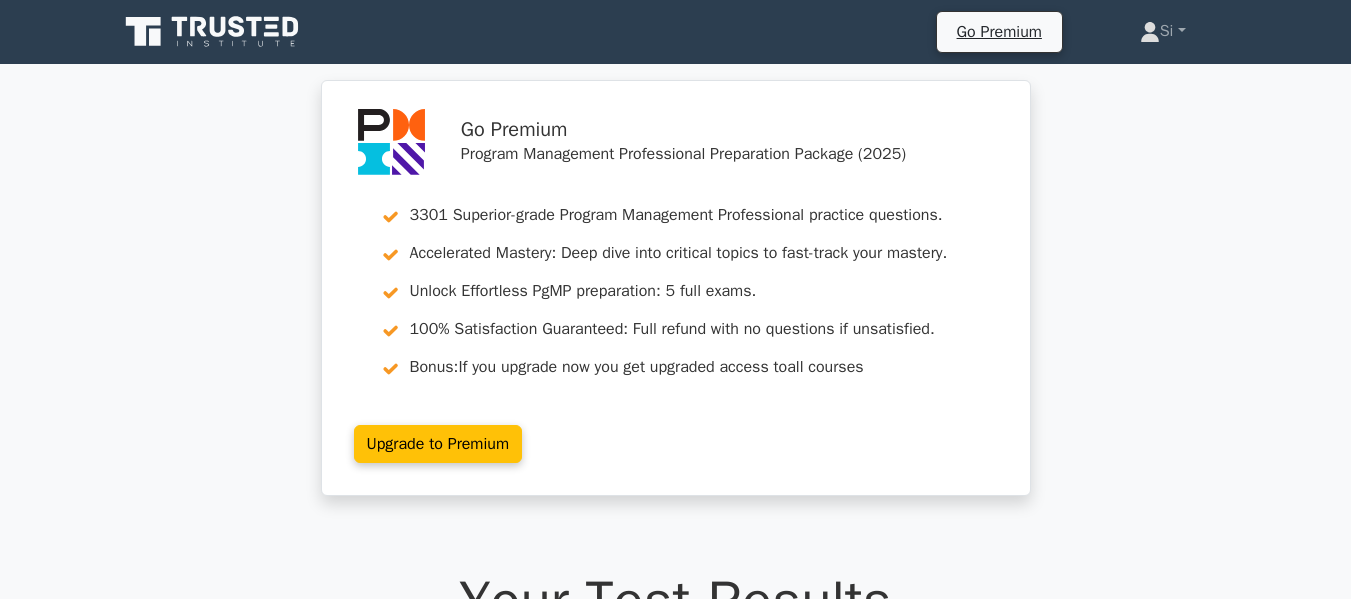 scroll, scrollTop: 2052, scrollLeft: 0, axis: vertical 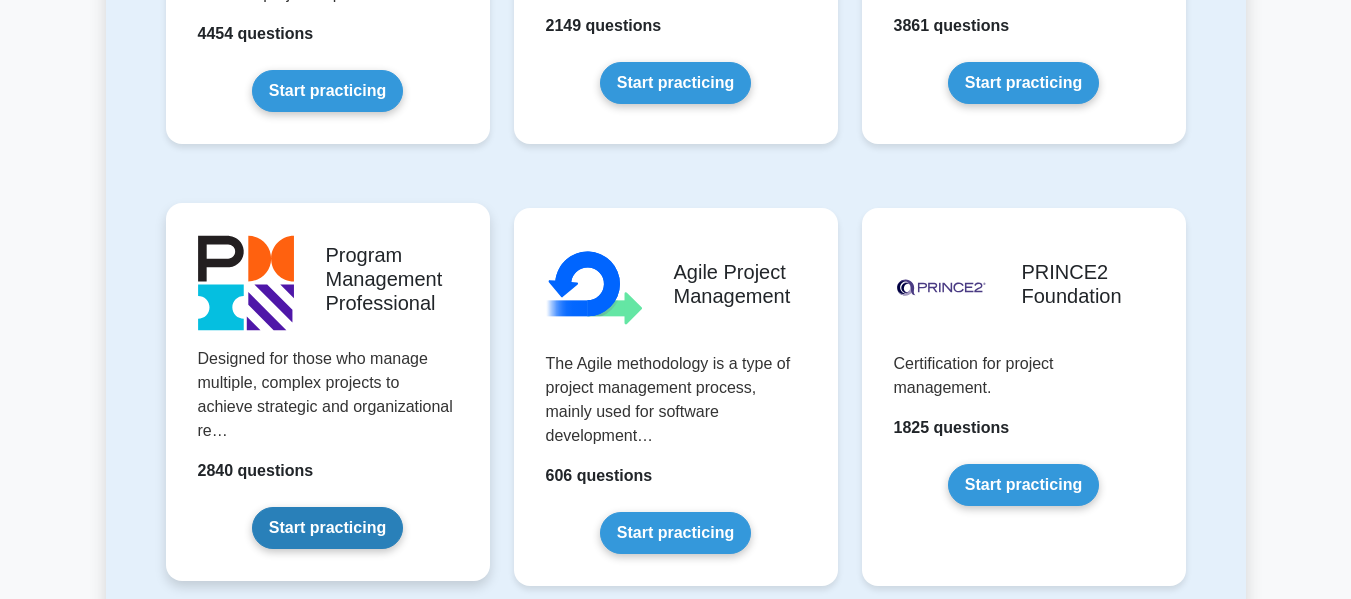 click on "Start practicing" at bounding box center [327, 528] 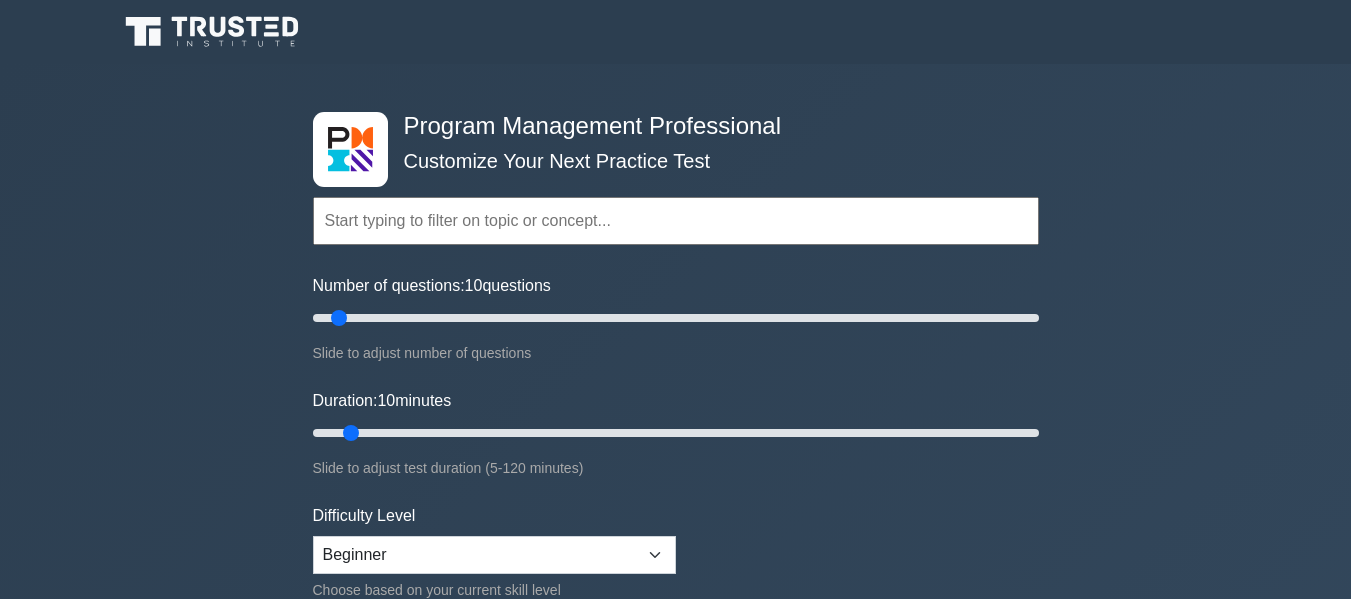 scroll, scrollTop: 0, scrollLeft: 0, axis: both 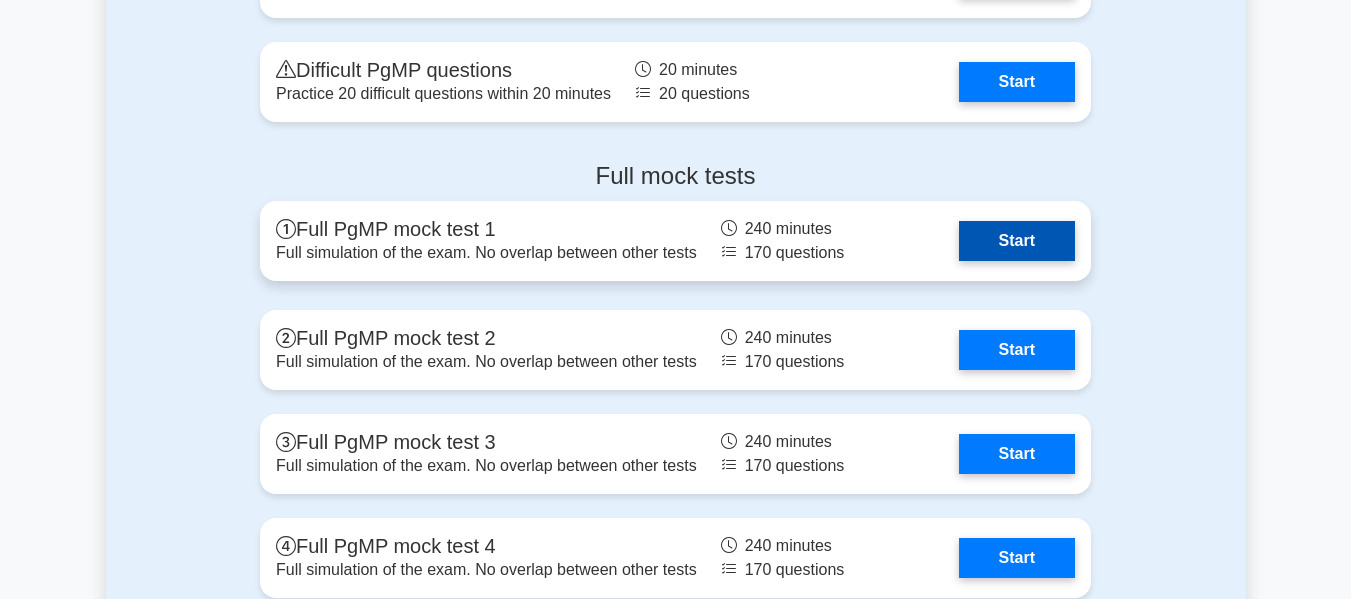 click on "Start" at bounding box center (1017, 241) 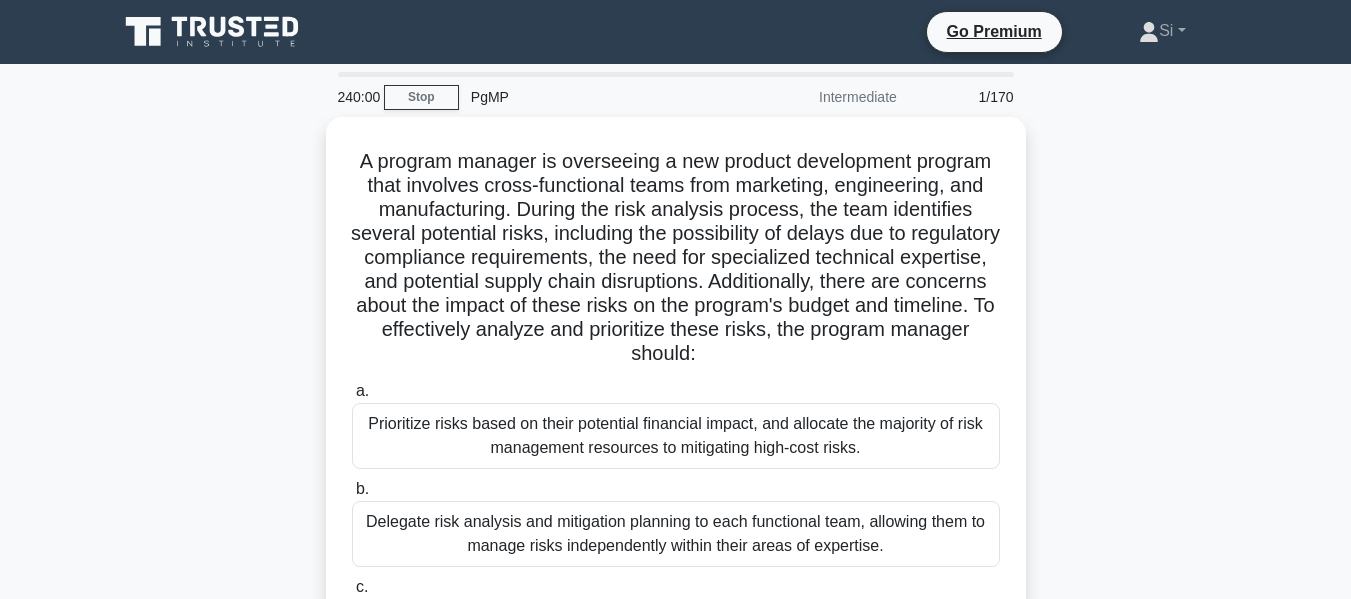 scroll, scrollTop: 0, scrollLeft: 0, axis: both 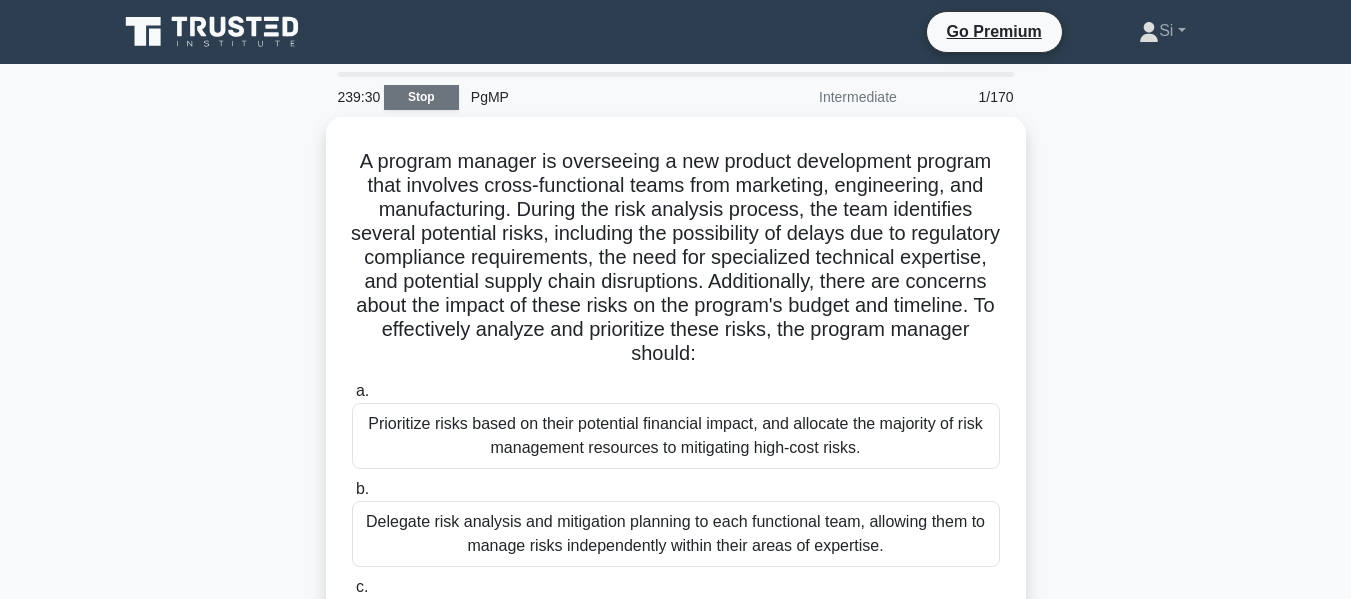 click on "Stop" at bounding box center (421, 97) 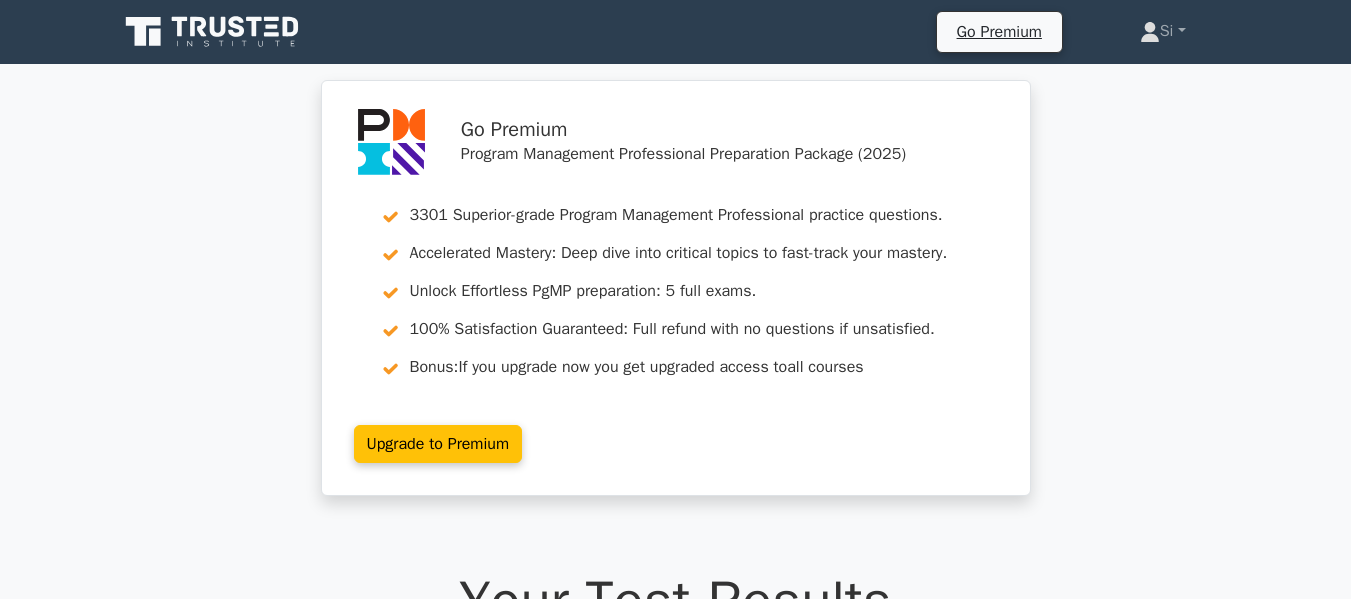 scroll, scrollTop: 0, scrollLeft: 0, axis: both 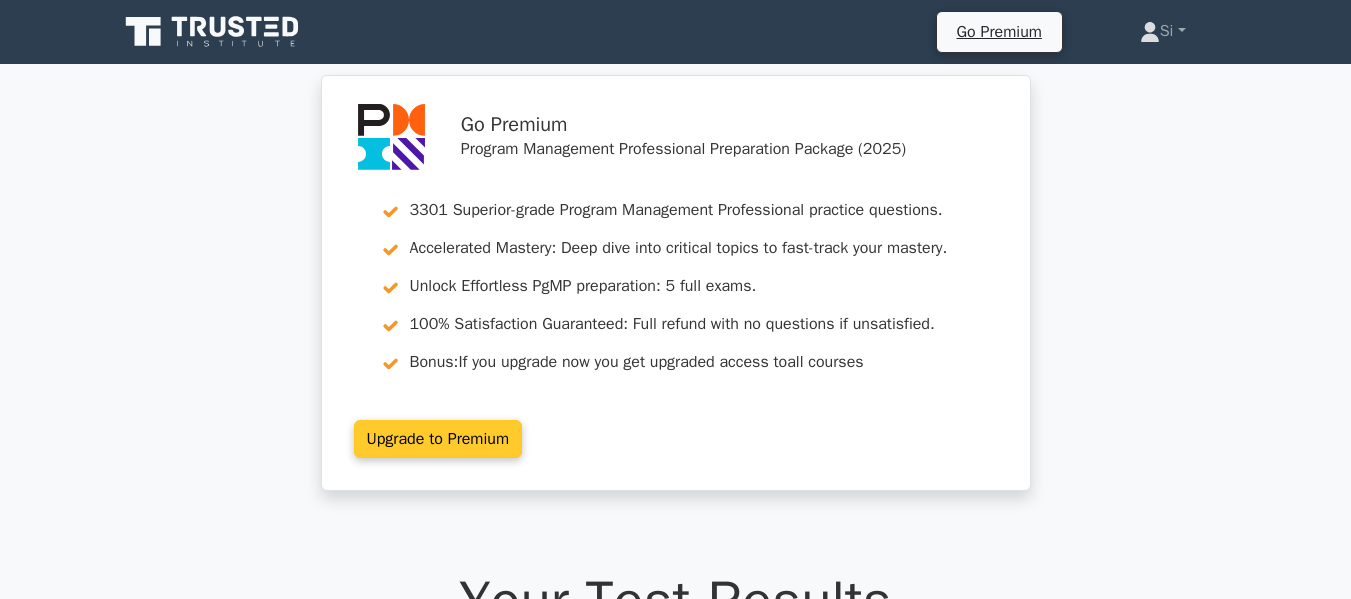 click on "Upgrade to Premium" at bounding box center (438, 439) 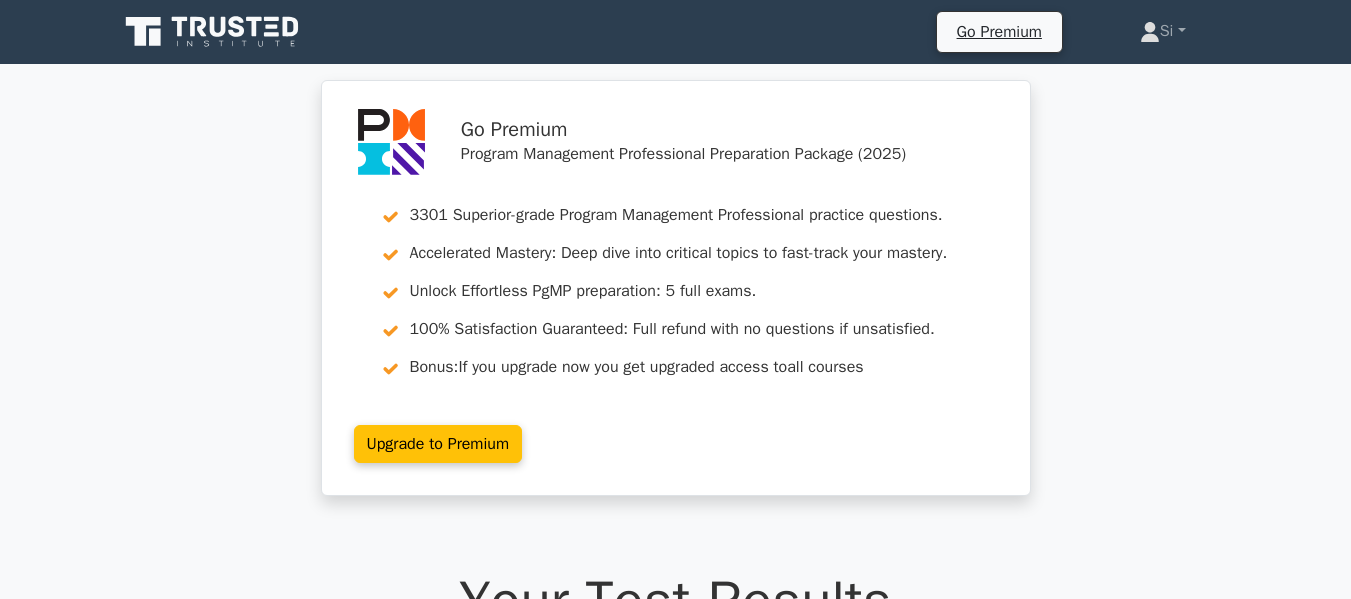 scroll, scrollTop: 0, scrollLeft: 0, axis: both 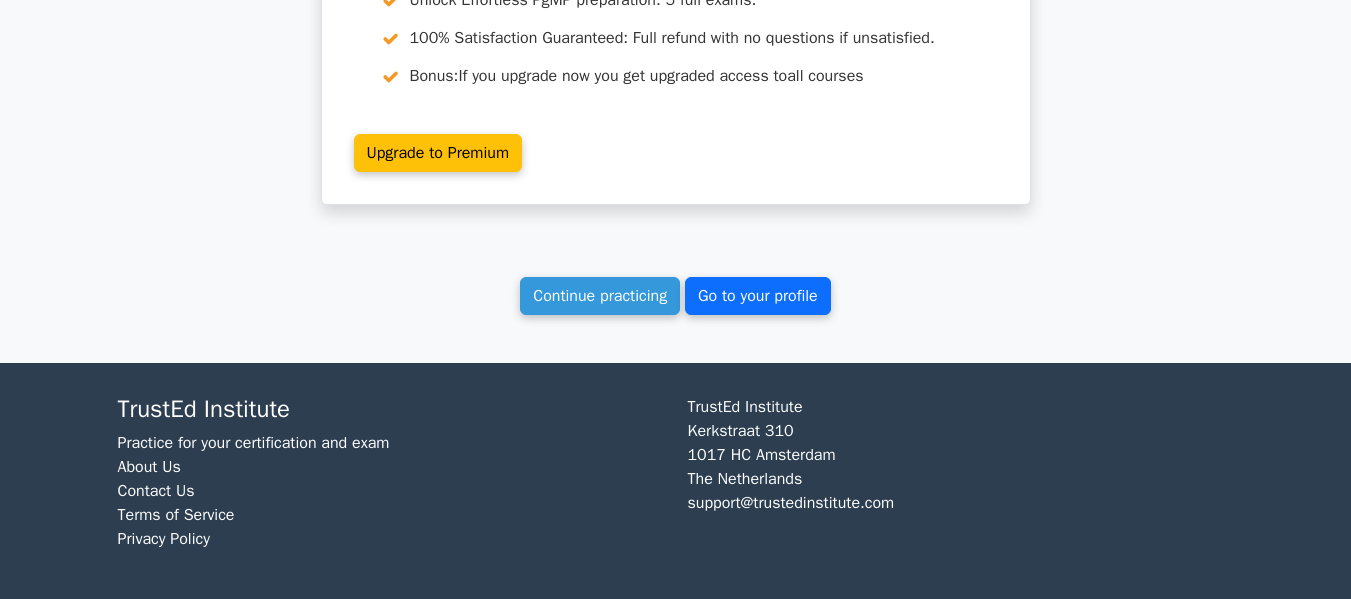 click on "Go to your profile" at bounding box center (758, 296) 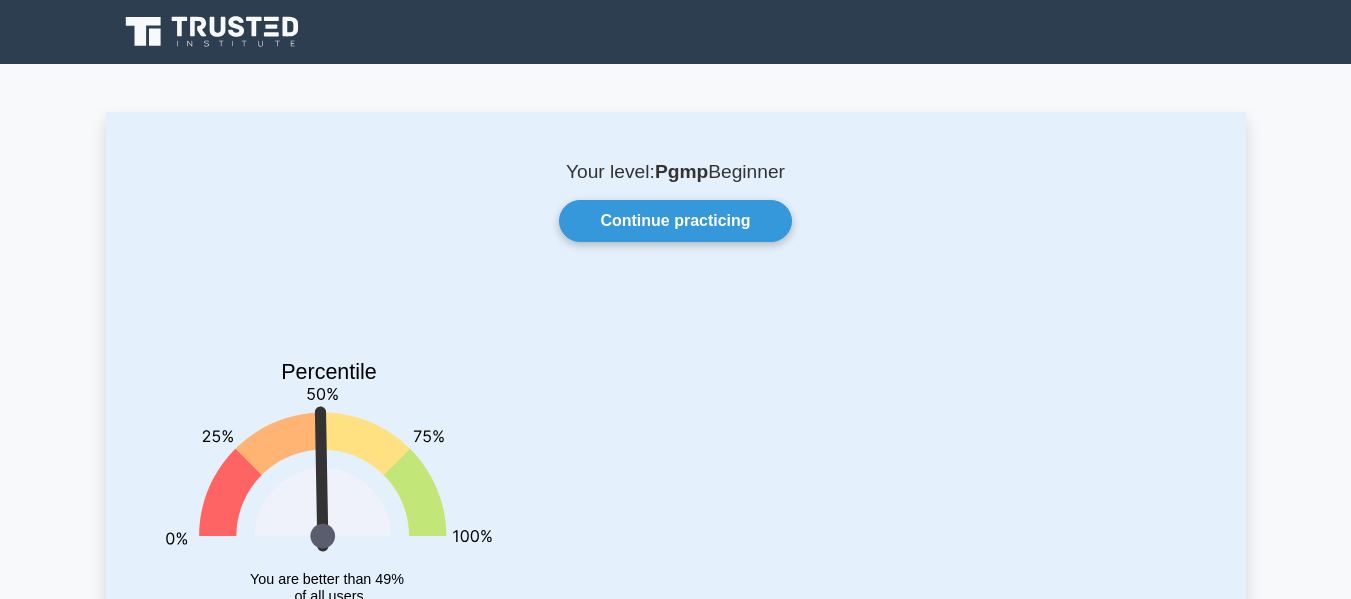 scroll, scrollTop: 0, scrollLeft: 0, axis: both 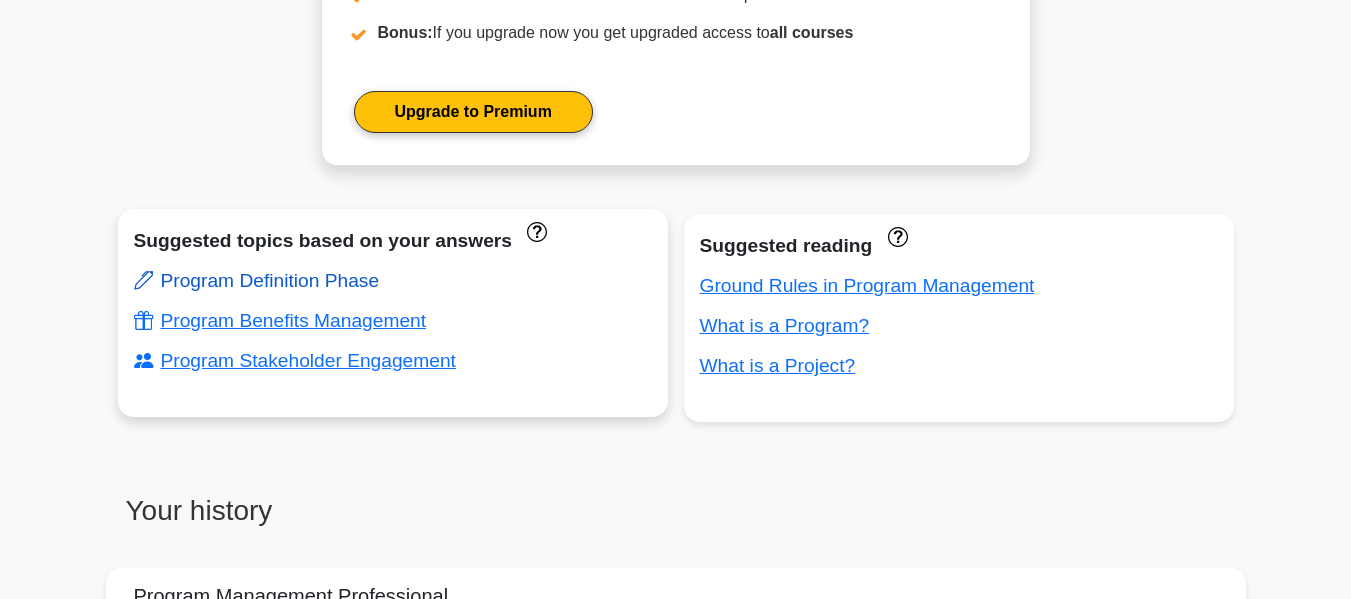 click on "Program Definition Phase" at bounding box center [257, 280] 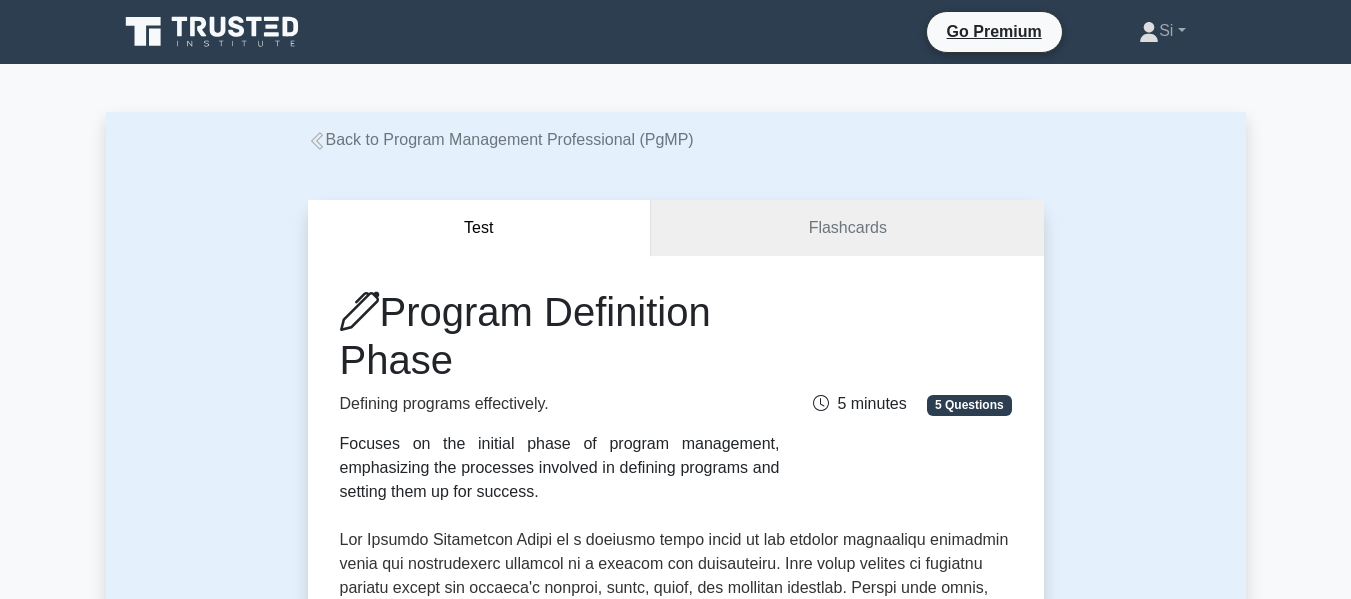 scroll, scrollTop: 0, scrollLeft: 0, axis: both 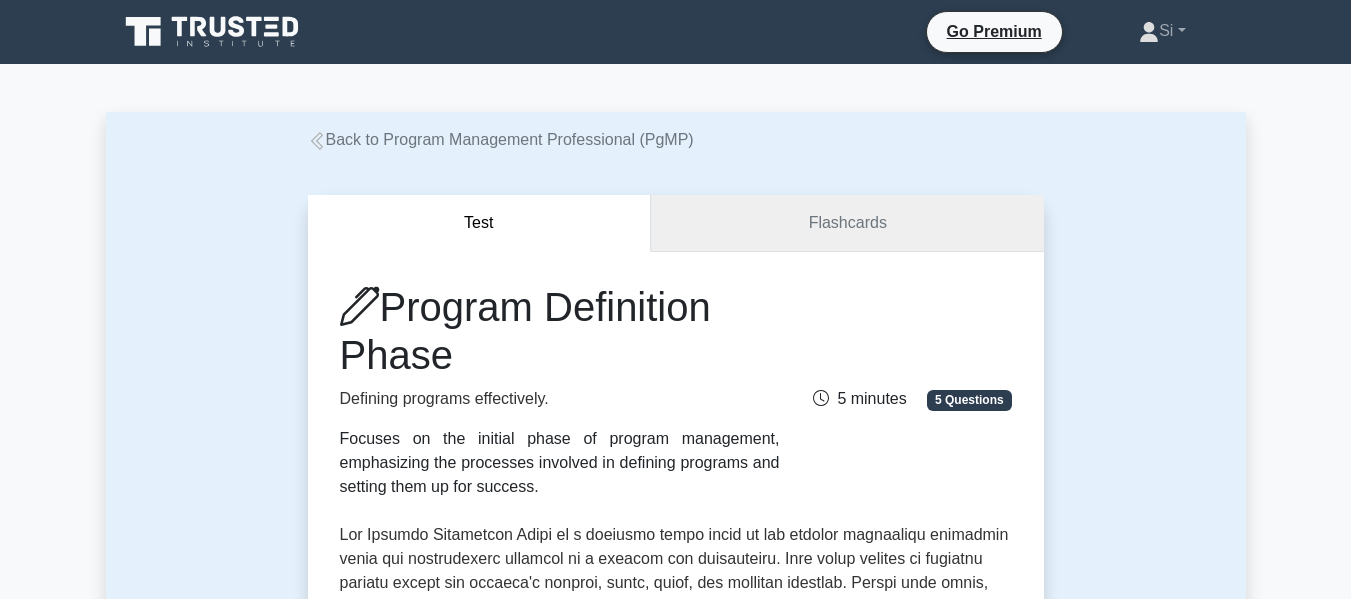 click on "Flashcards" at bounding box center (847, 223) 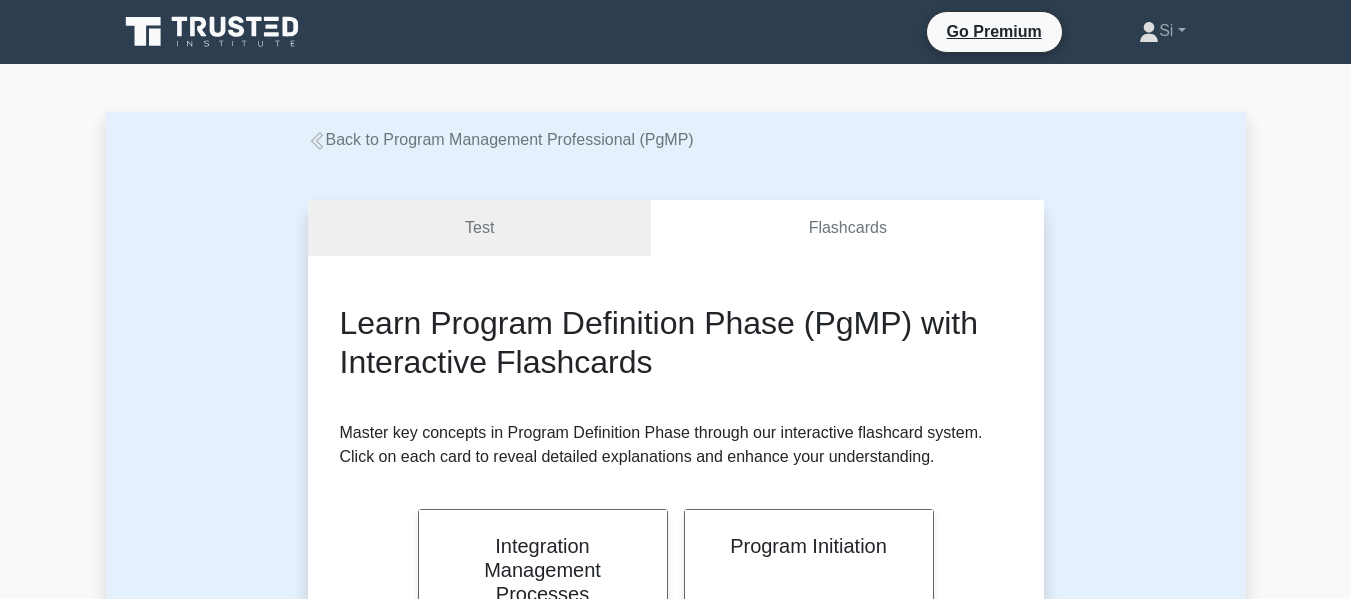 scroll, scrollTop: 0, scrollLeft: 0, axis: both 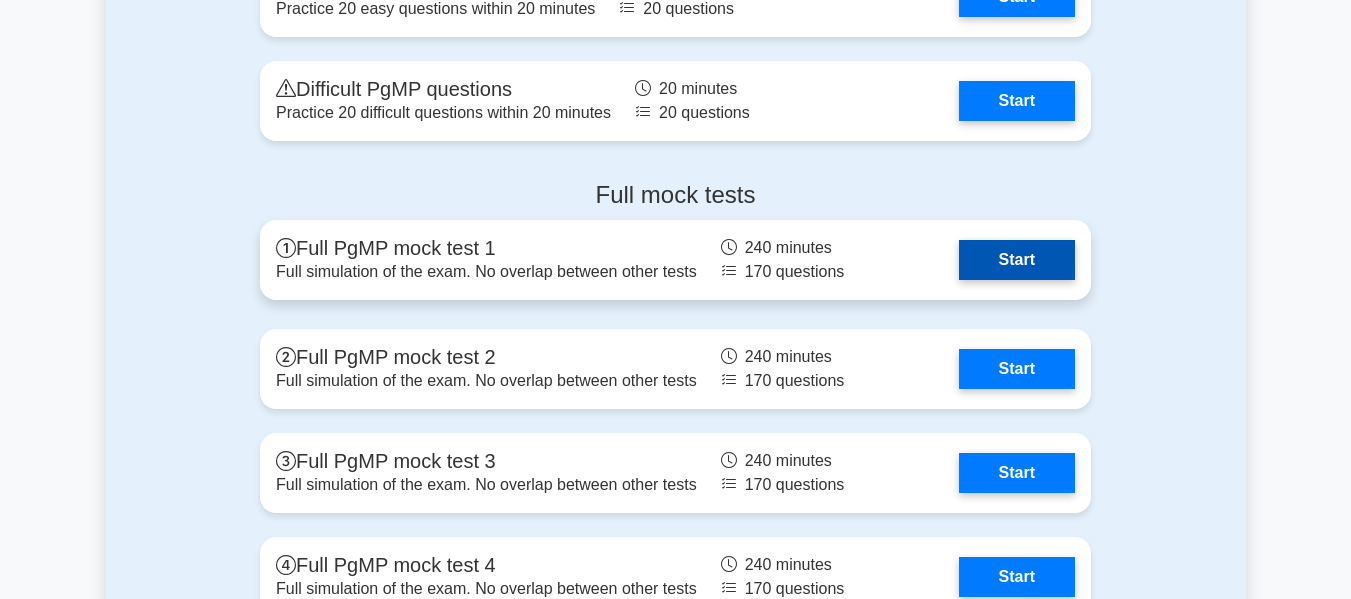 click on "Start" at bounding box center [1017, 260] 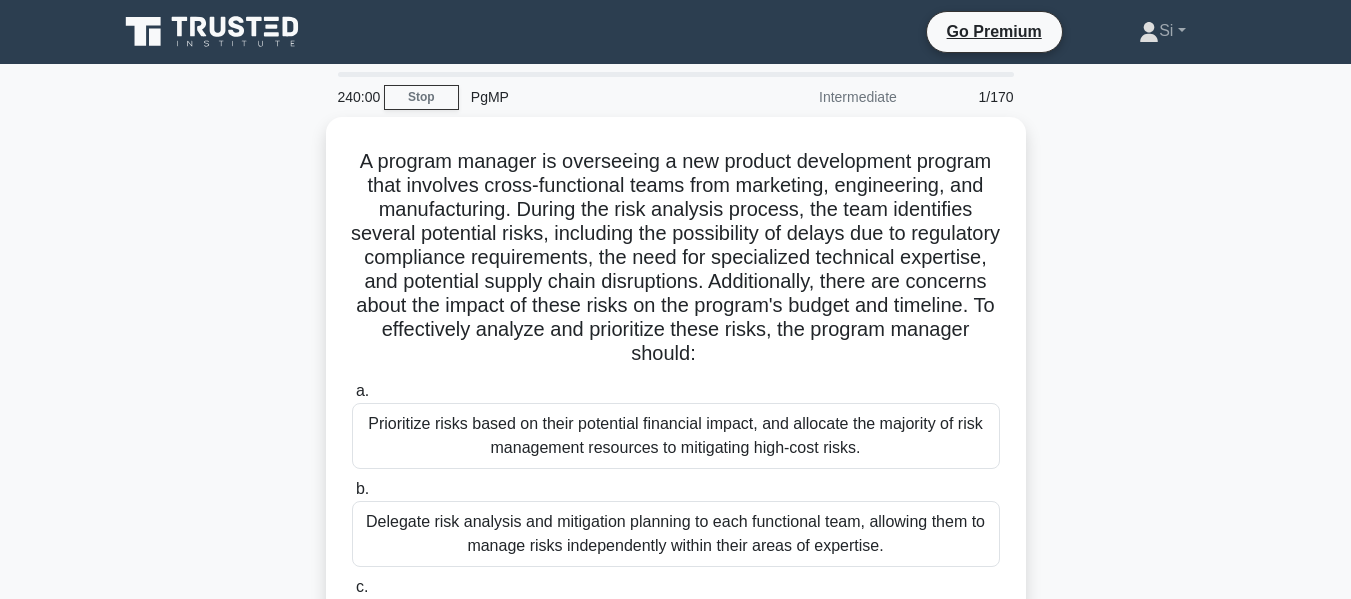 scroll, scrollTop: 0, scrollLeft: 0, axis: both 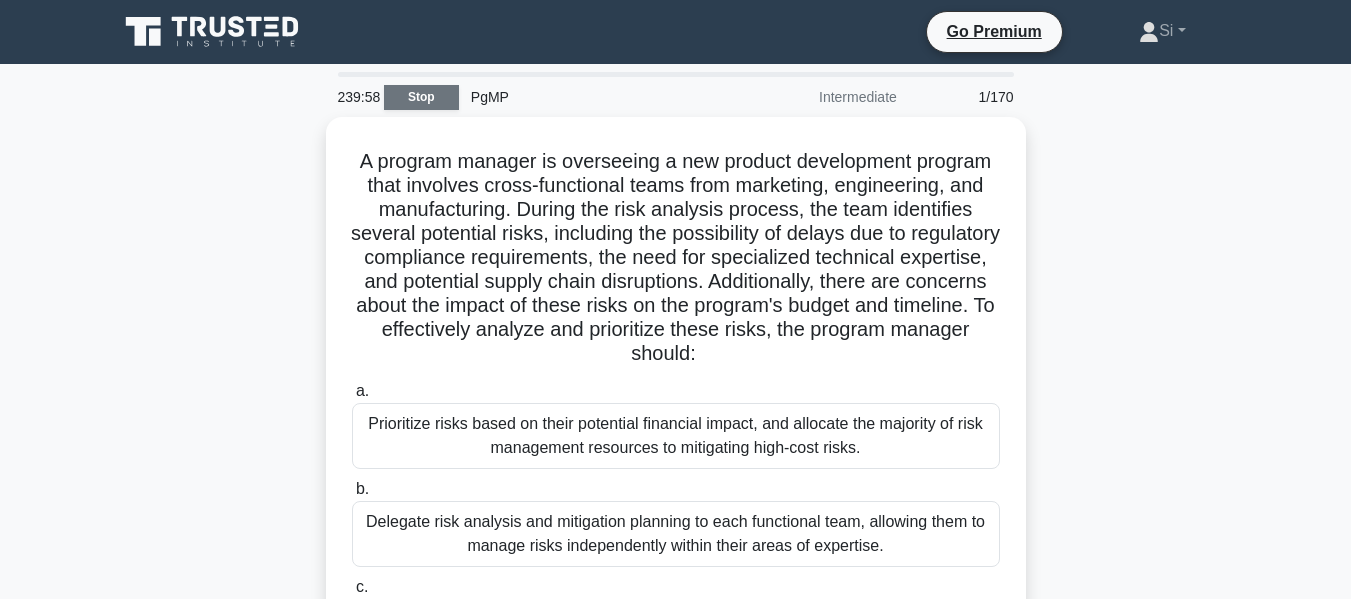 click on "Stop" at bounding box center (421, 97) 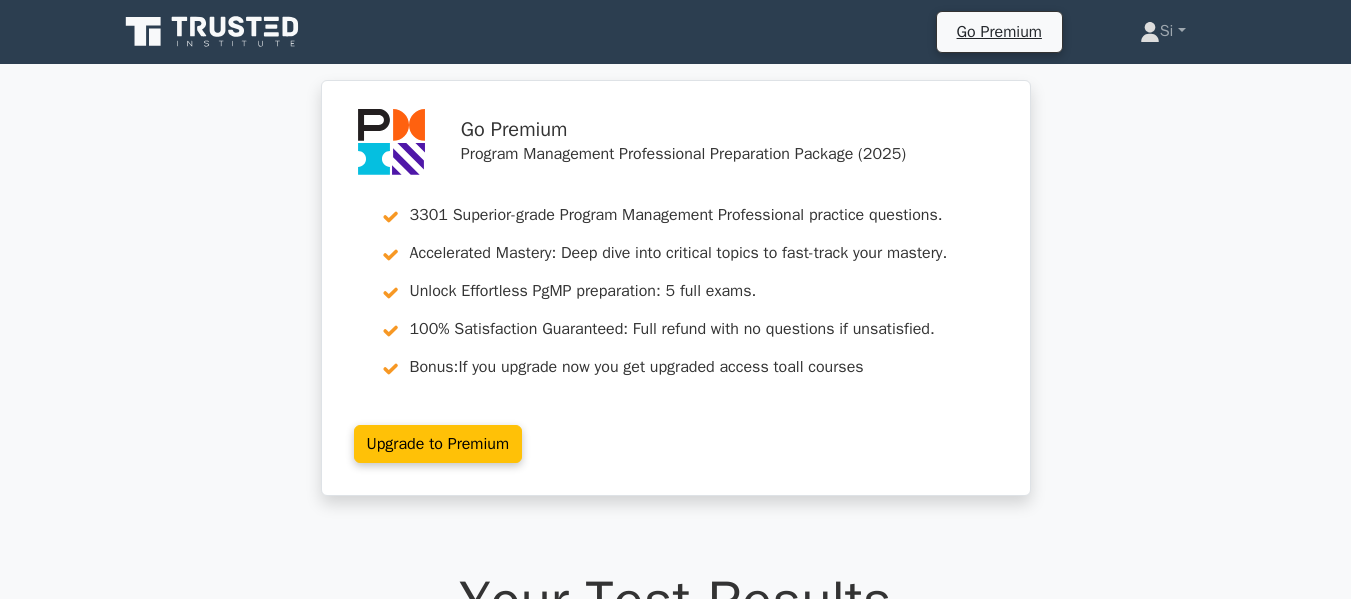 scroll, scrollTop: 0, scrollLeft: 0, axis: both 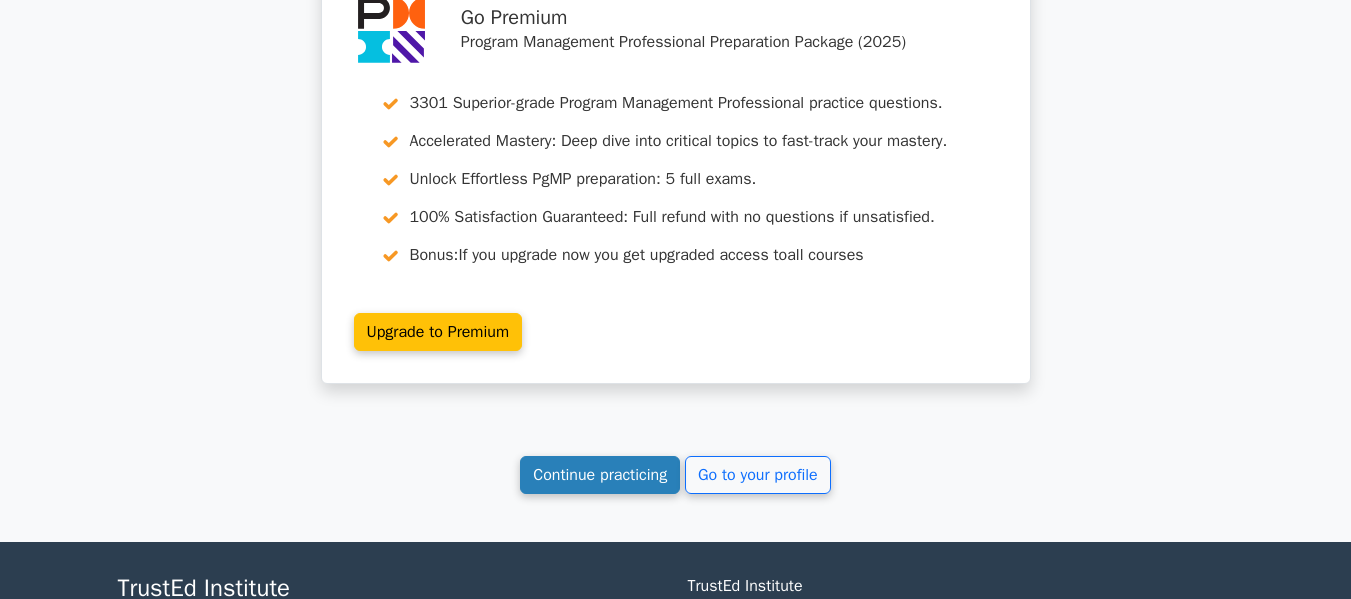 click on "Continue practicing" at bounding box center [600, 475] 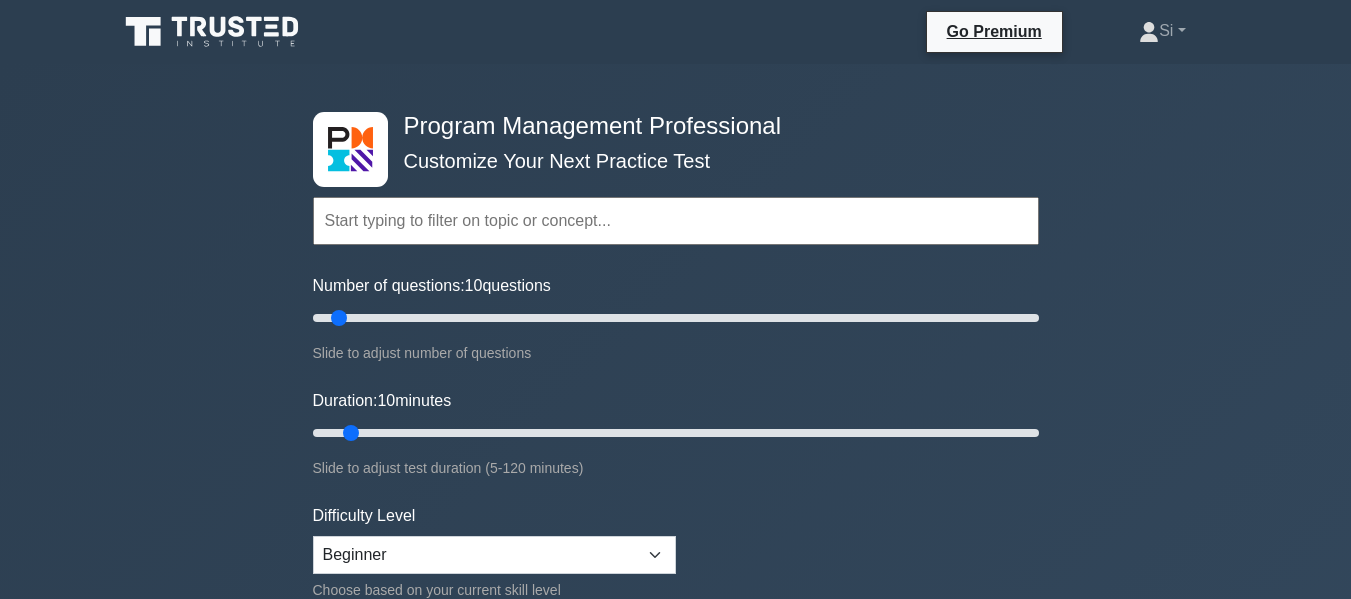 scroll, scrollTop: 0, scrollLeft: 0, axis: both 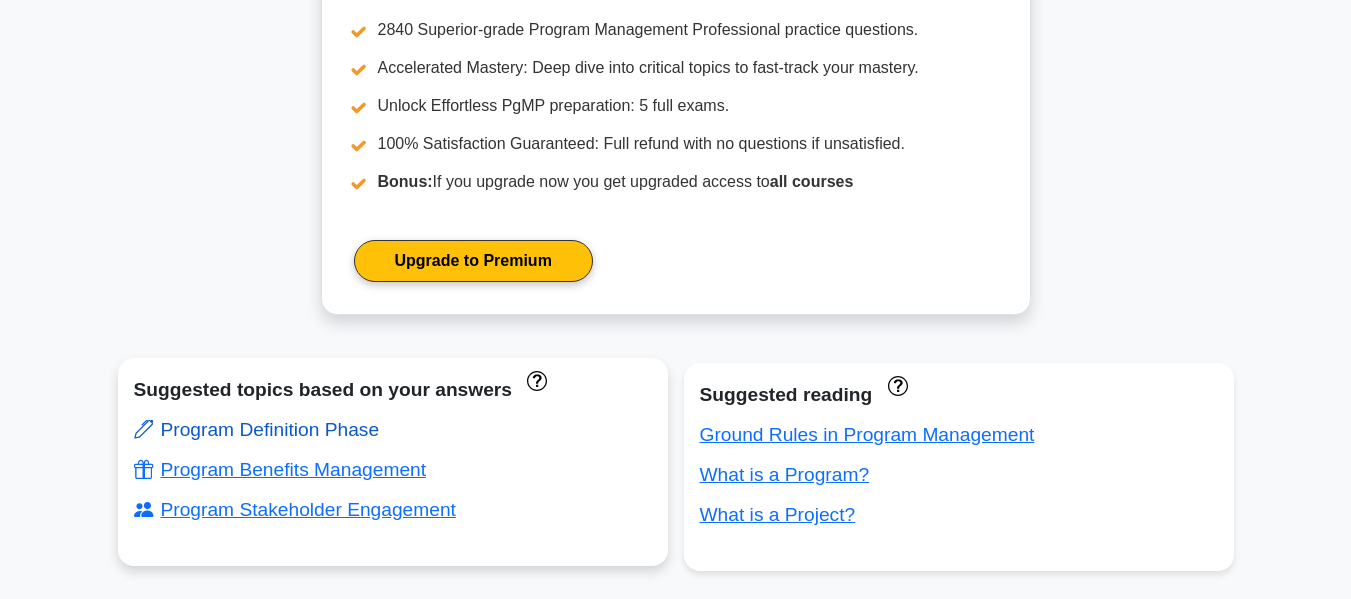 click on "Program Definition Phase" at bounding box center (257, 429) 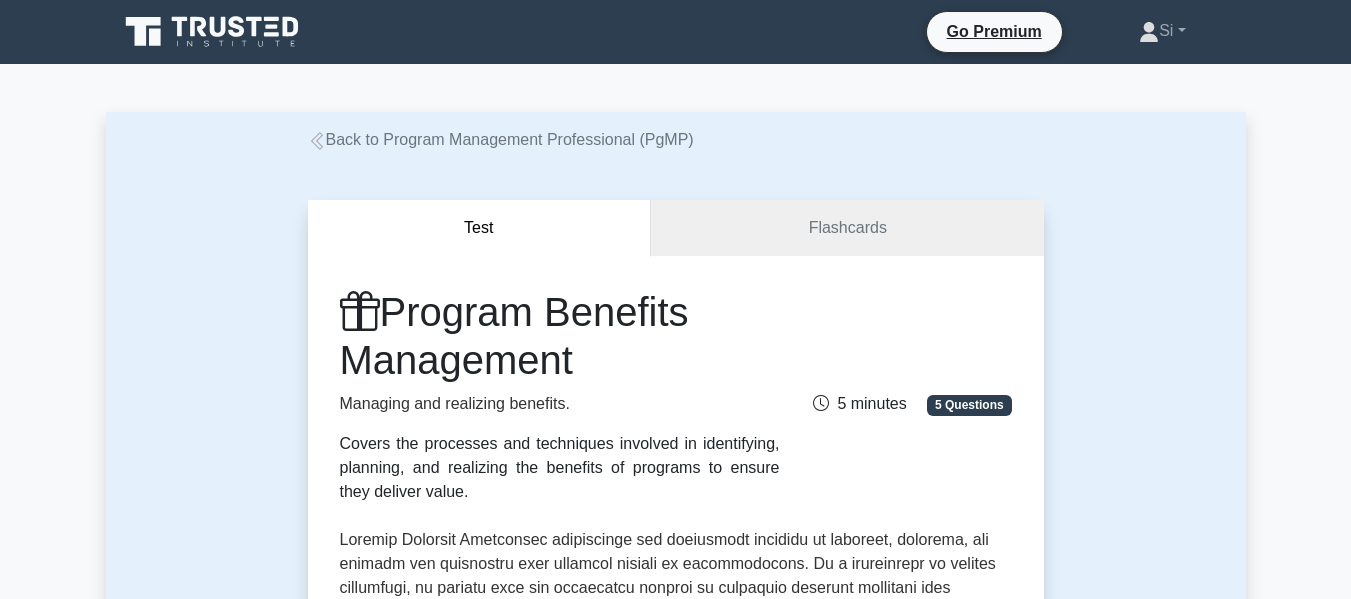 scroll, scrollTop: 0, scrollLeft: 0, axis: both 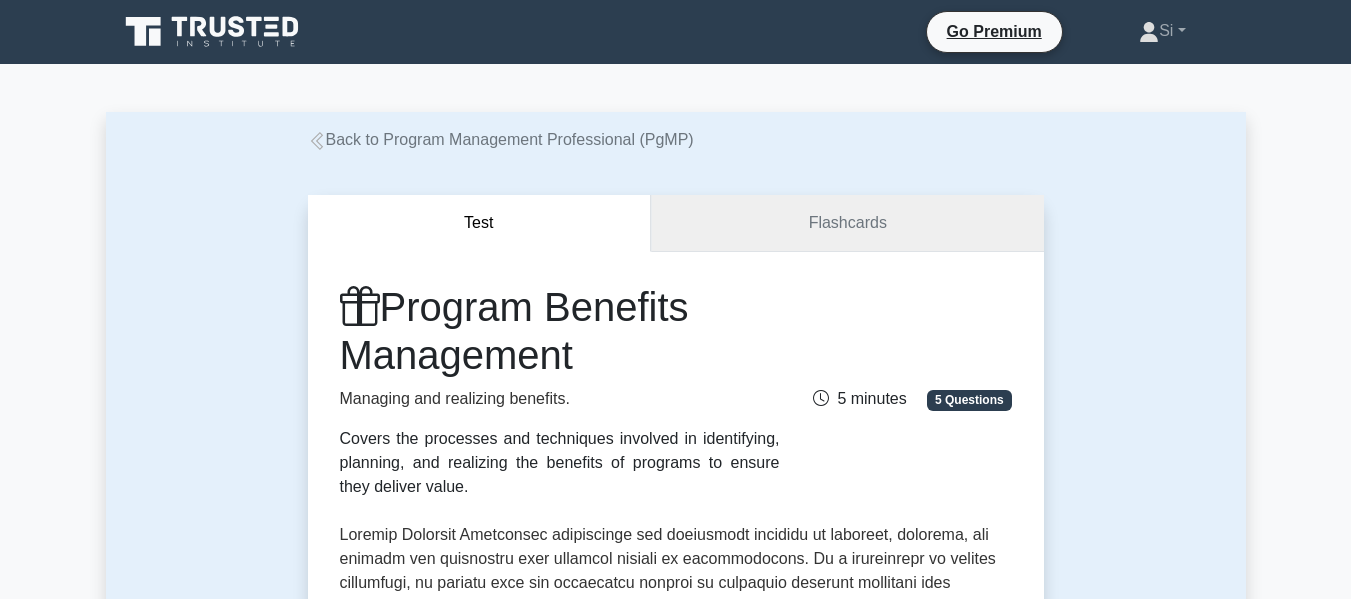 click on "Flashcards" at bounding box center [847, 223] 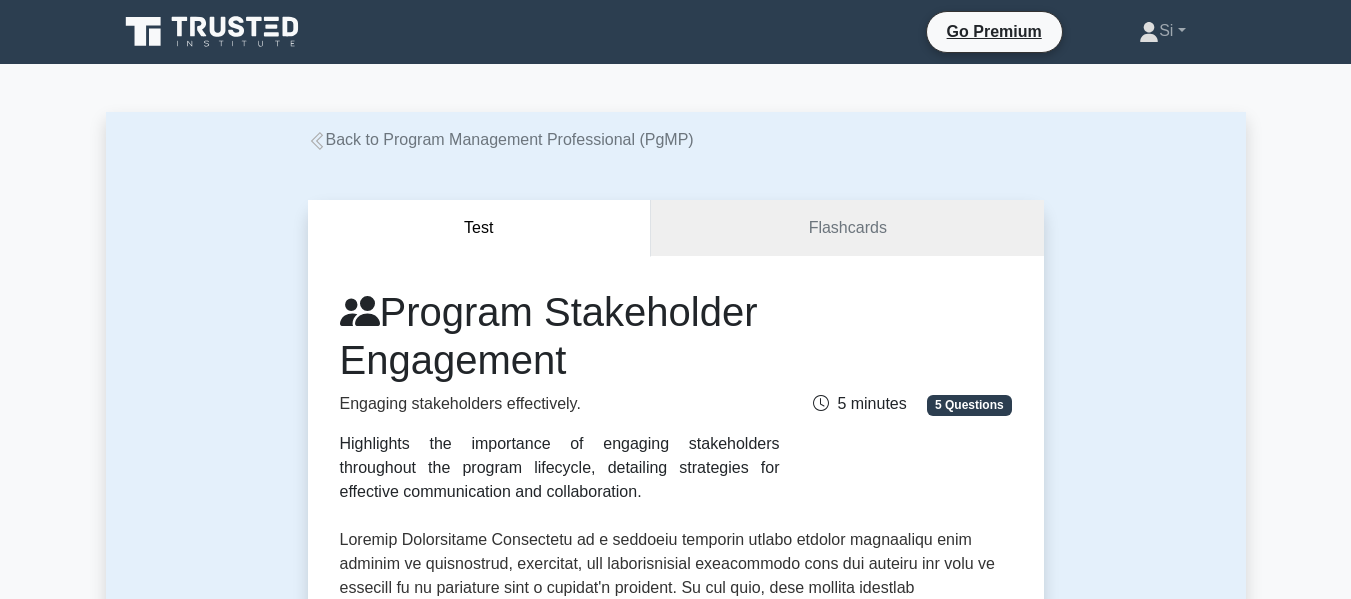 scroll, scrollTop: 0, scrollLeft: 0, axis: both 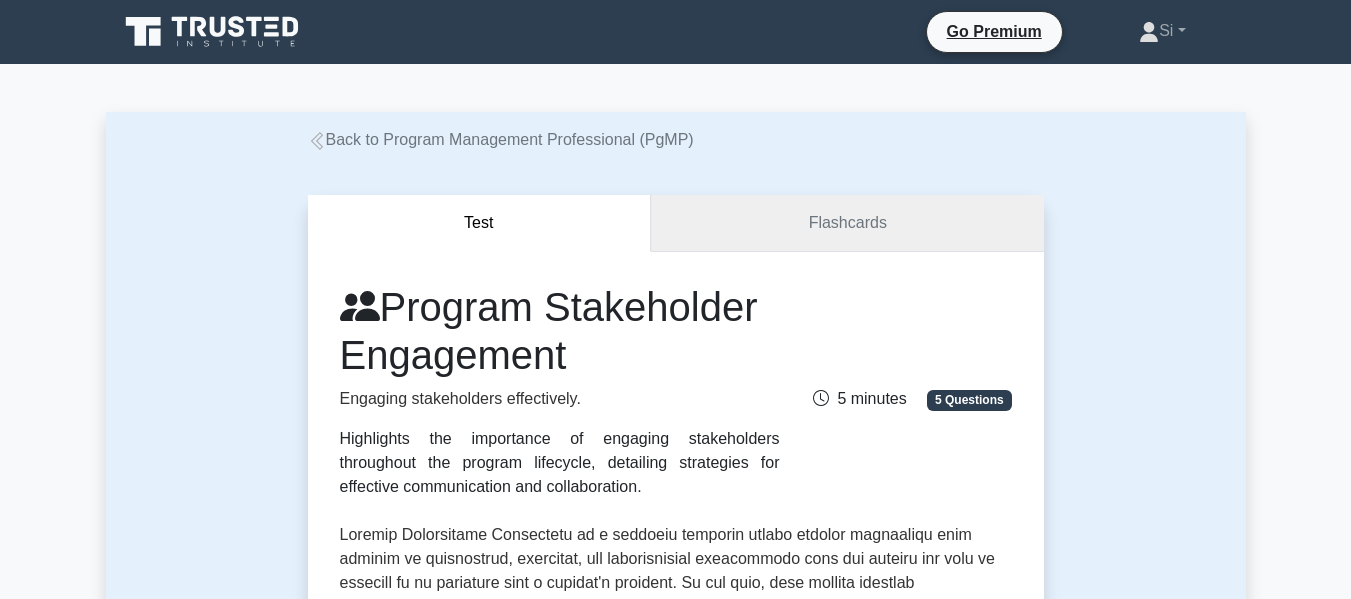 click on "Flashcards" at bounding box center [847, 223] 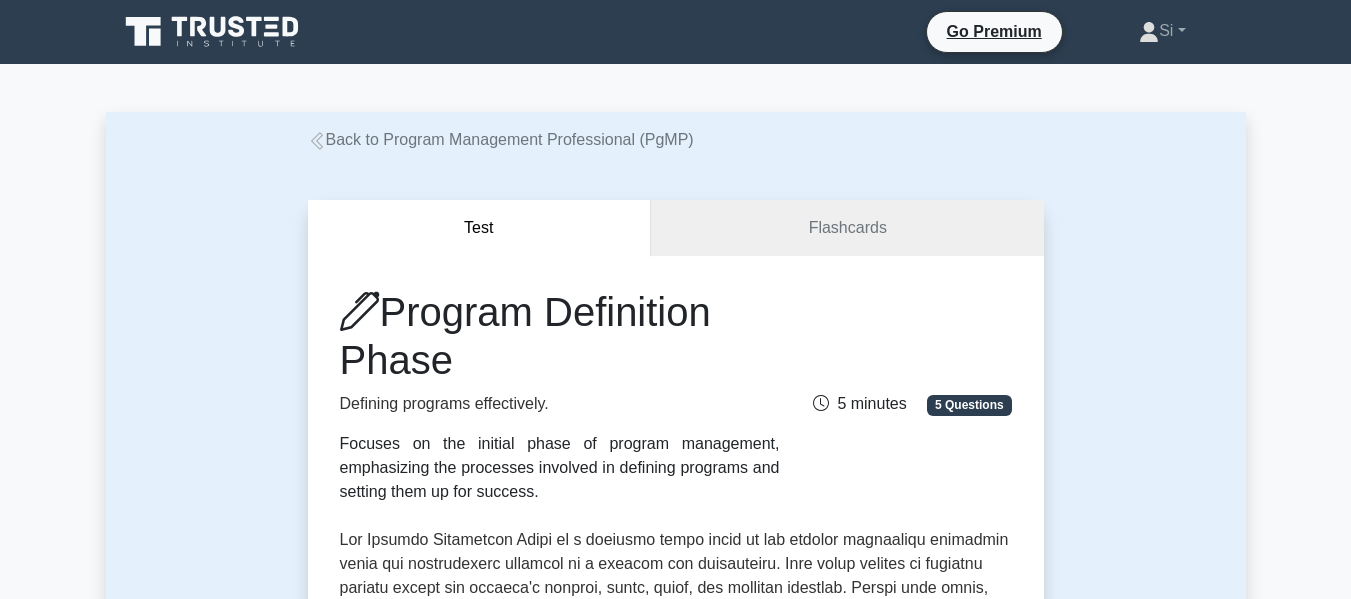 scroll, scrollTop: 0, scrollLeft: 0, axis: both 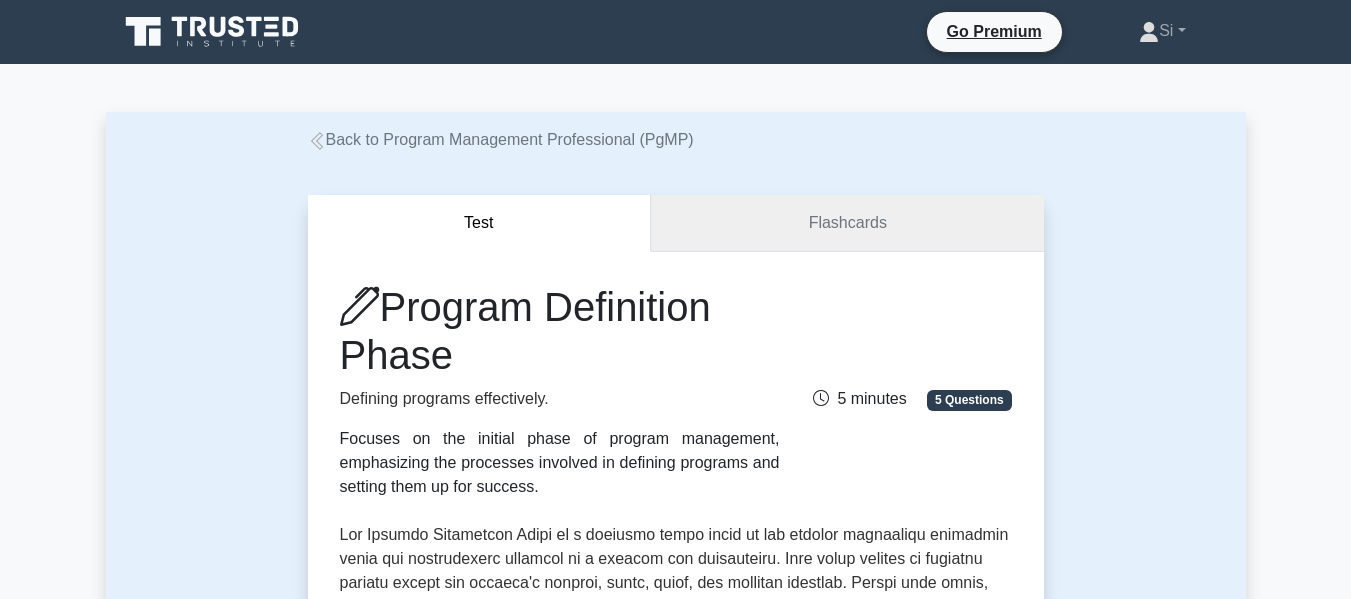 click on "Flashcards" at bounding box center (847, 223) 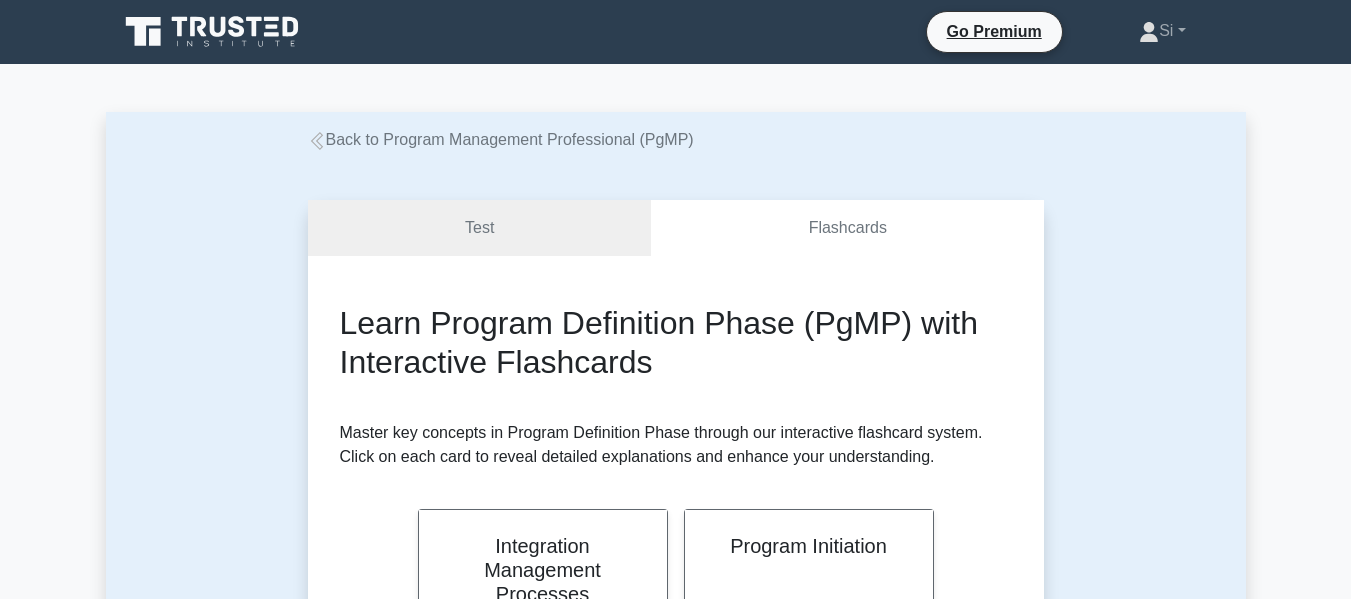 scroll, scrollTop: 0, scrollLeft: 0, axis: both 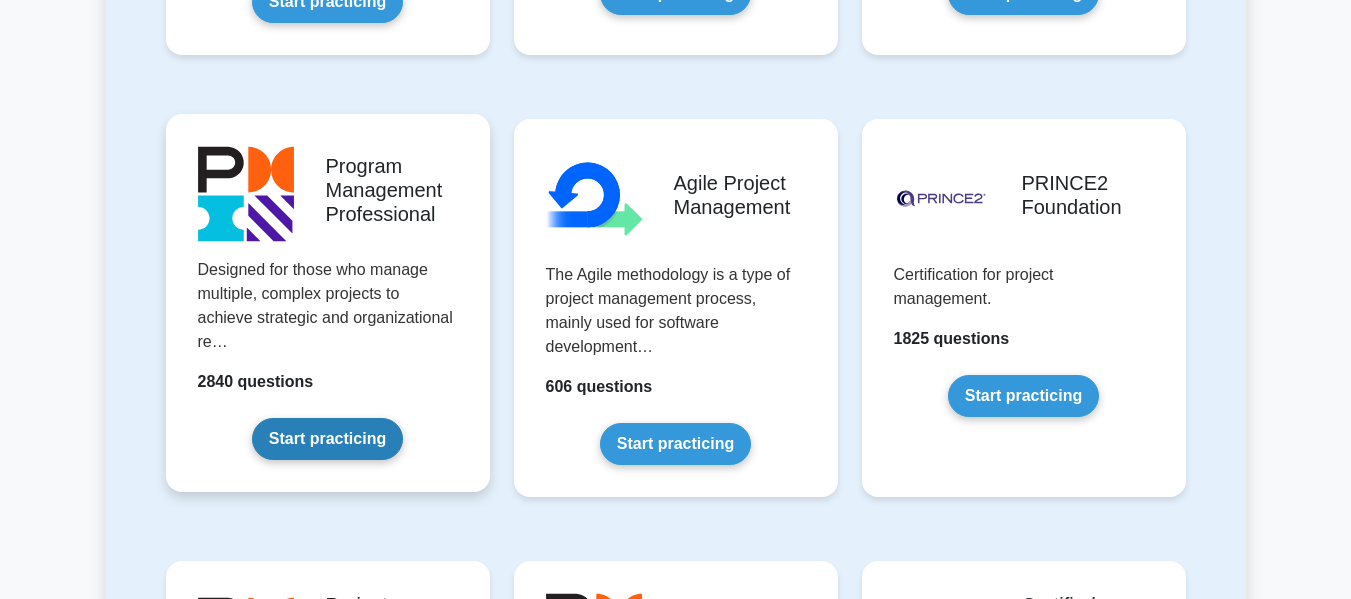click on "Start practicing" at bounding box center [327, 439] 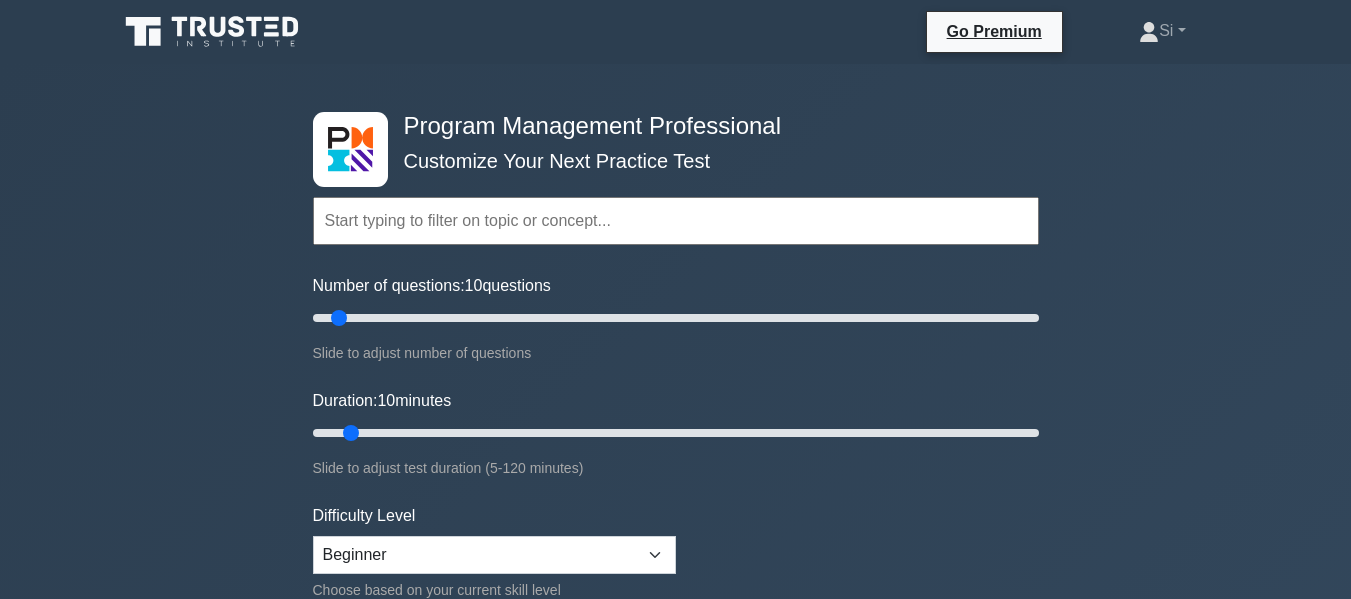 scroll, scrollTop: 0, scrollLeft: 0, axis: both 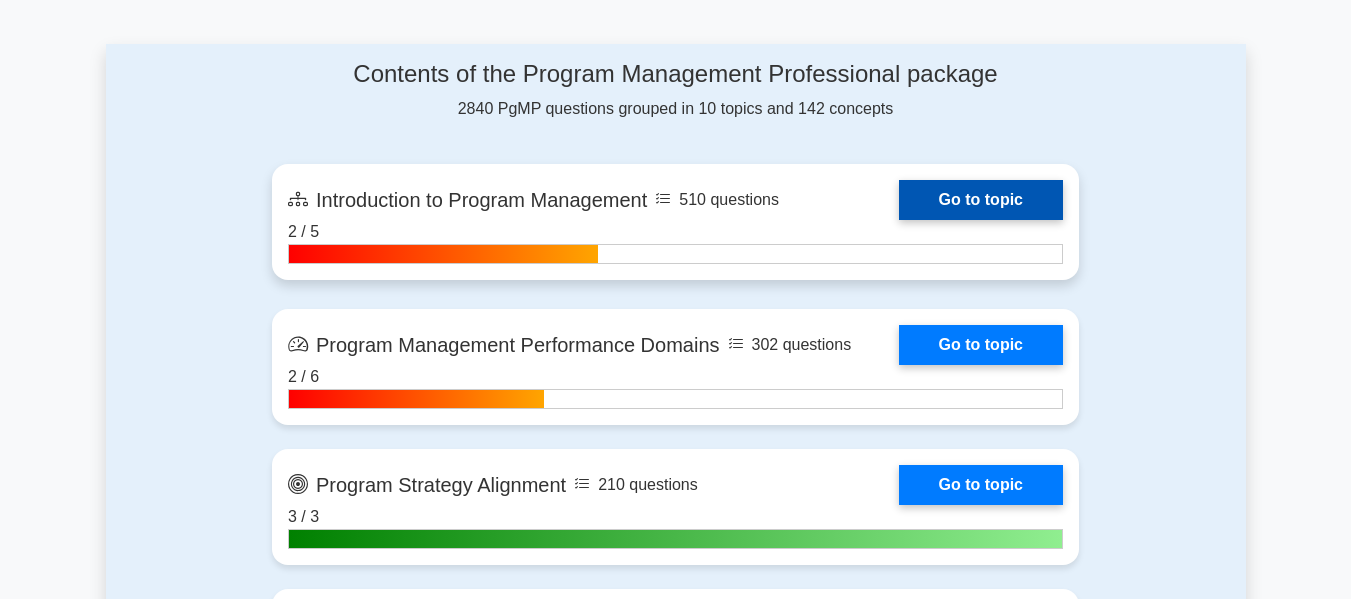 click on "Go to topic" at bounding box center (981, 200) 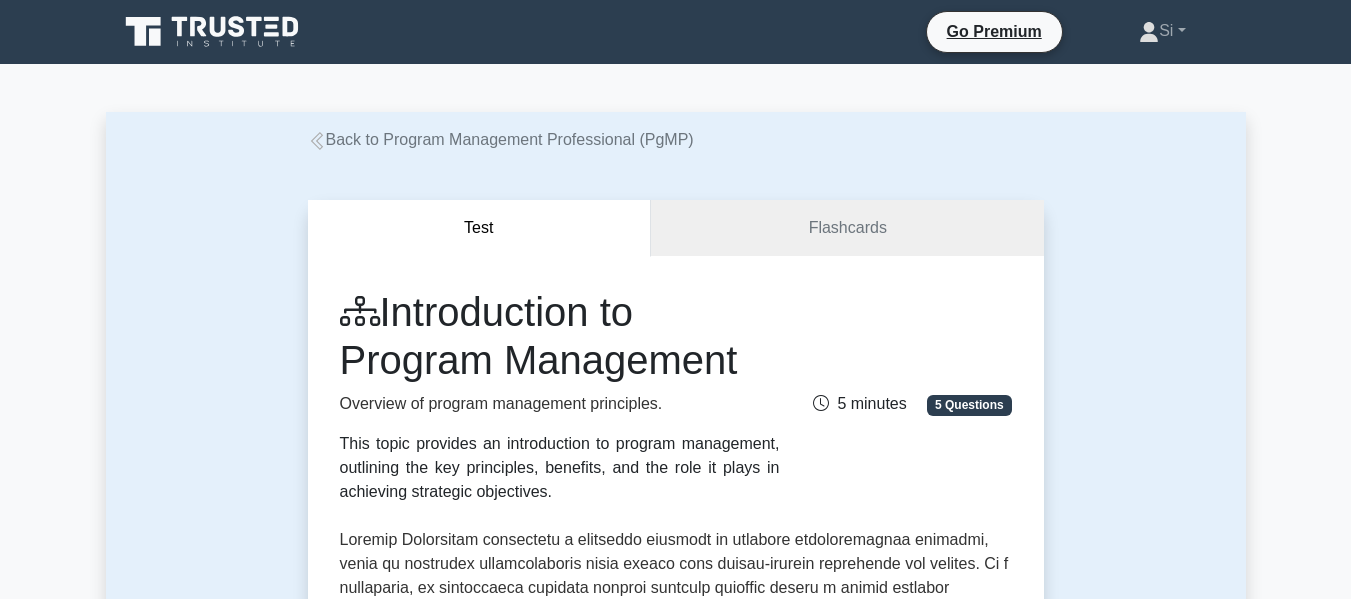 scroll, scrollTop: 0, scrollLeft: 0, axis: both 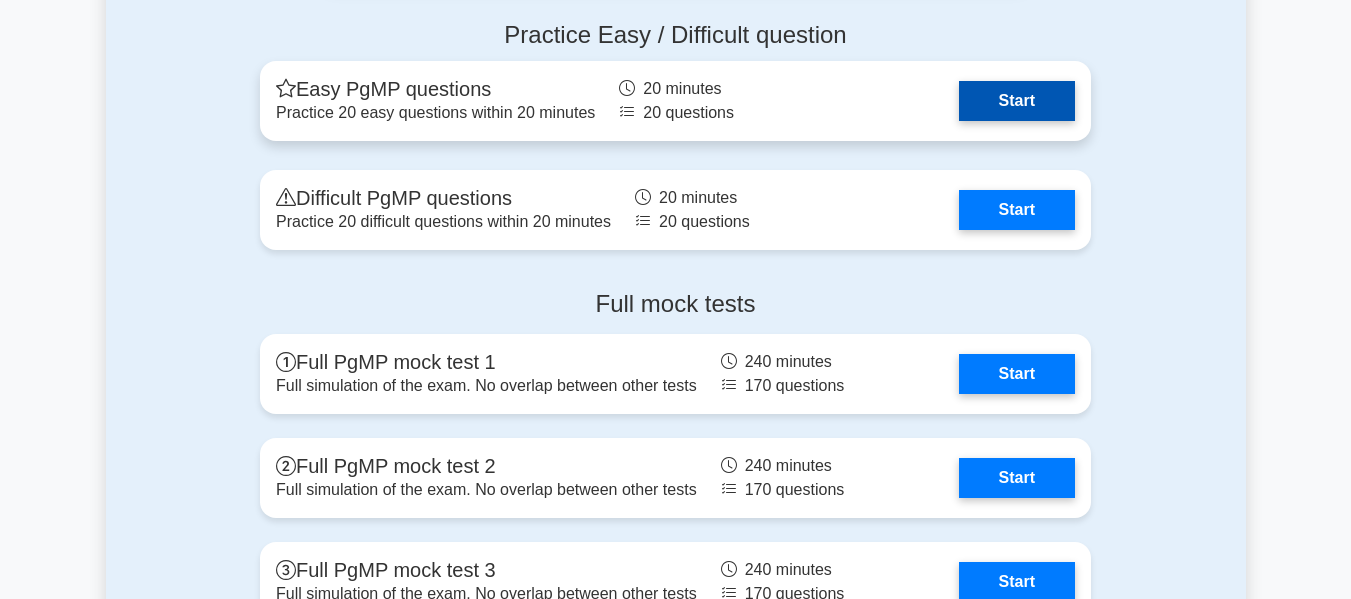 click on "Start" at bounding box center (1017, 101) 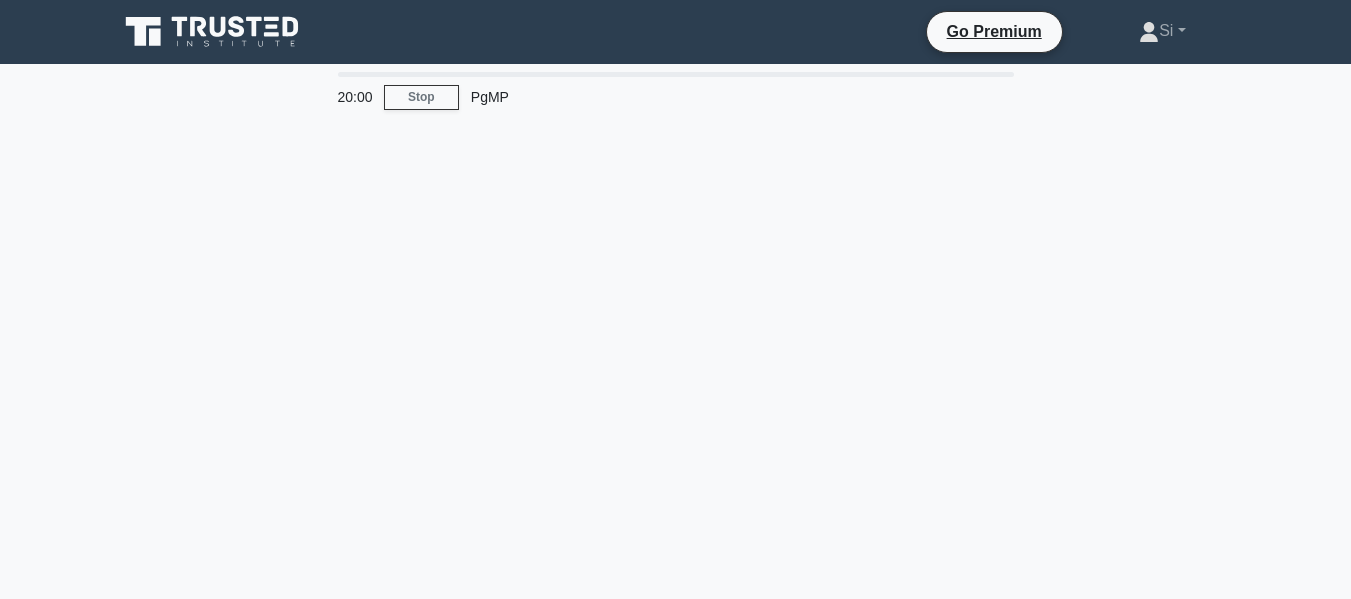 scroll, scrollTop: 0, scrollLeft: 0, axis: both 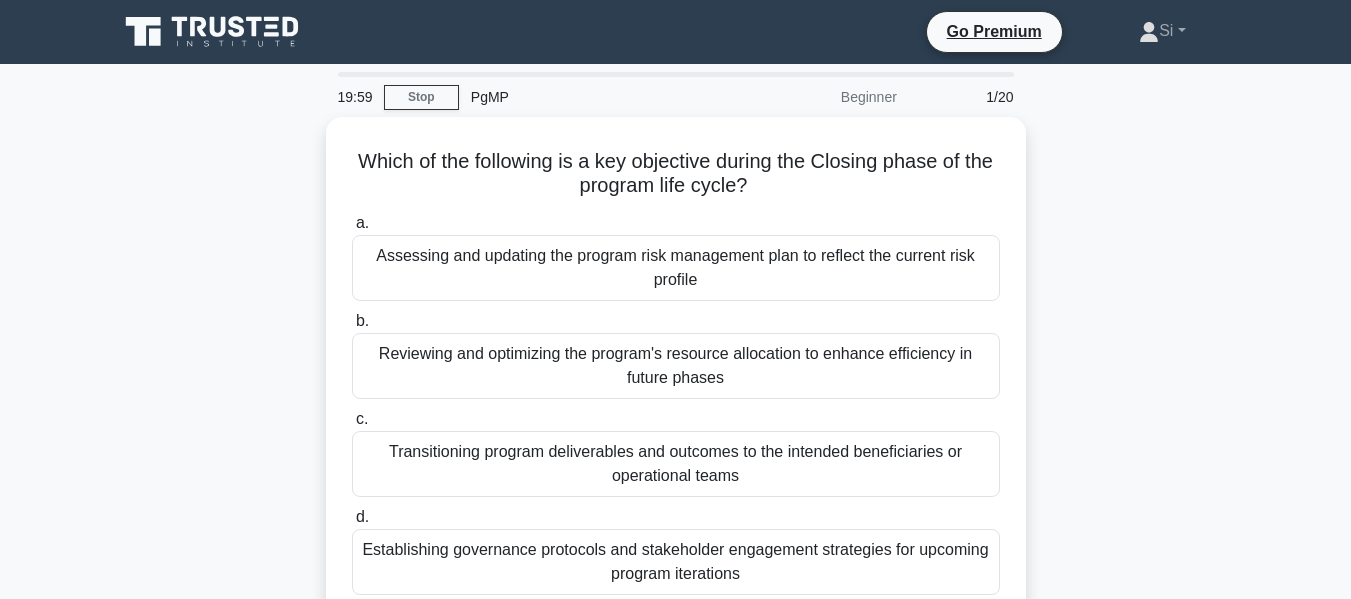 click on "Stop" at bounding box center [421, 97] 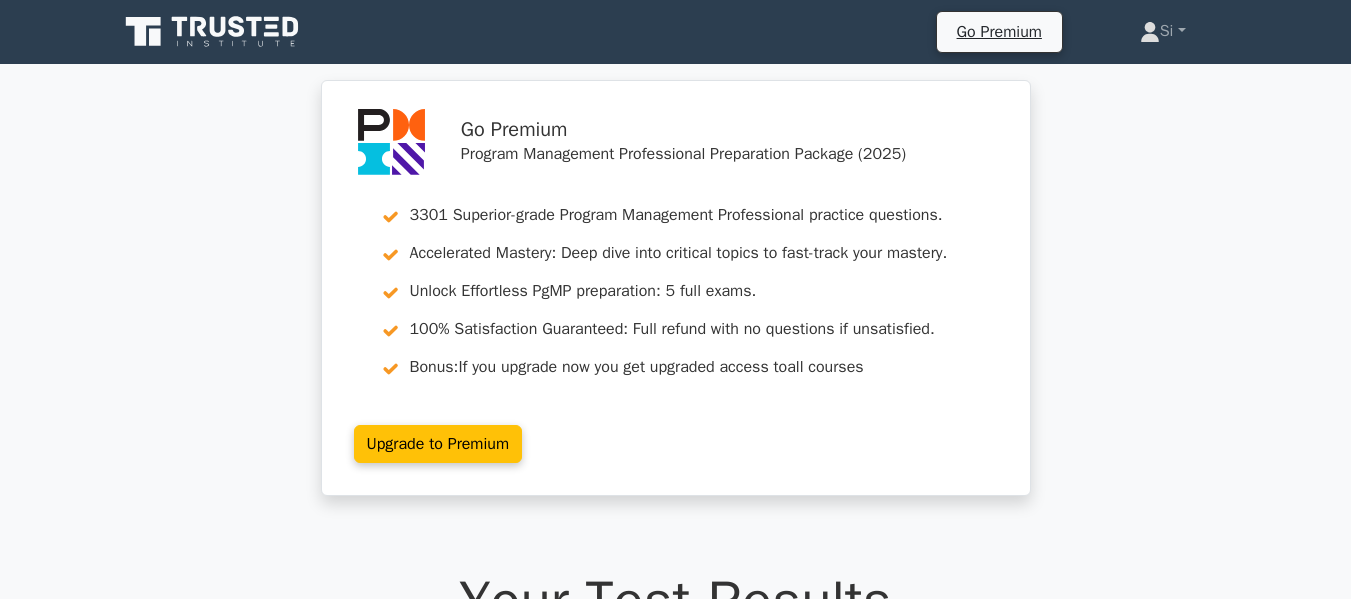 scroll, scrollTop: 0, scrollLeft: 0, axis: both 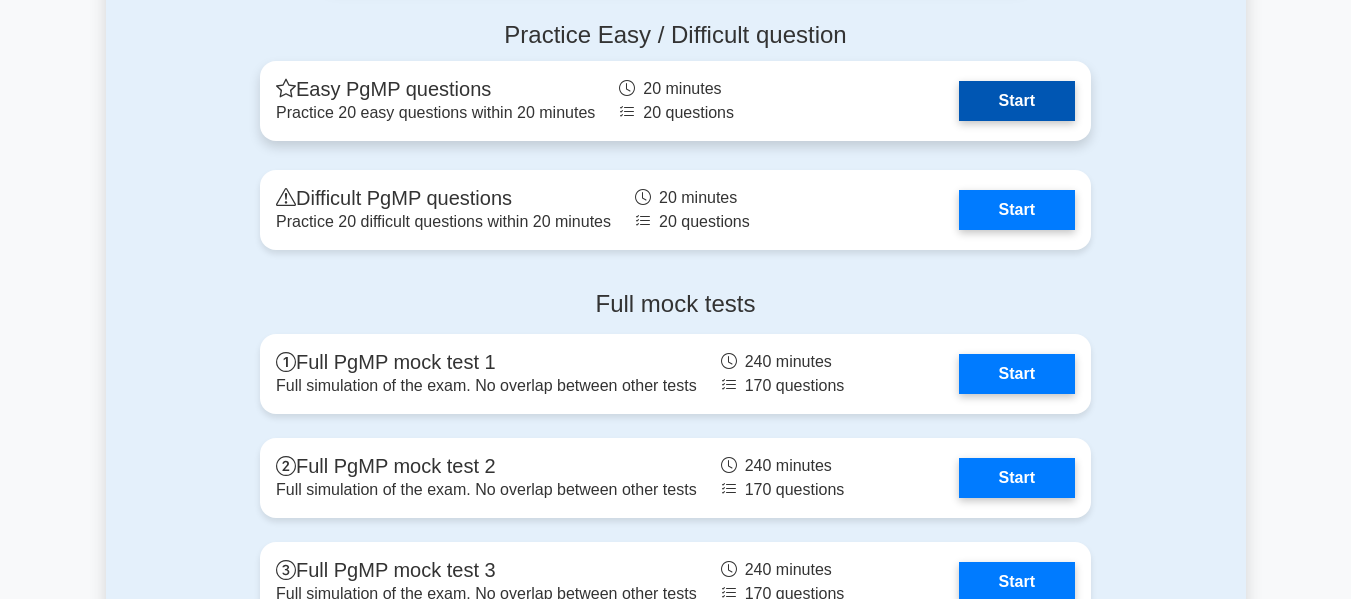 click on "Start" at bounding box center [1017, 101] 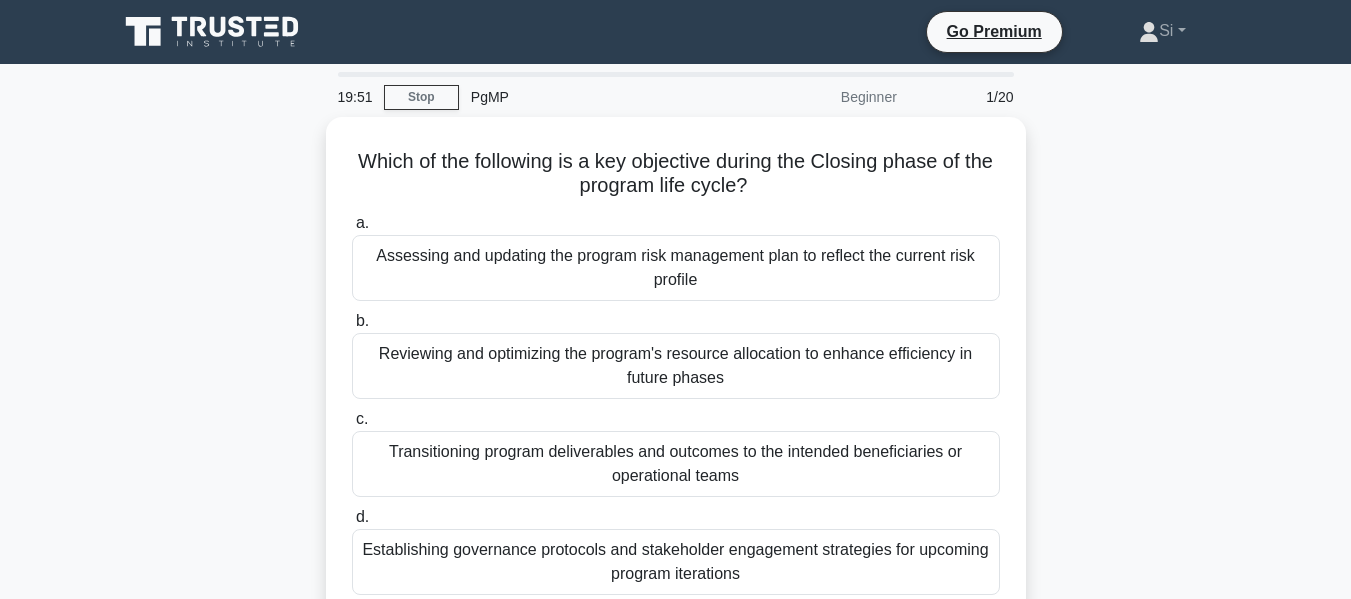 scroll, scrollTop: 0, scrollLeft: 0, axis: both 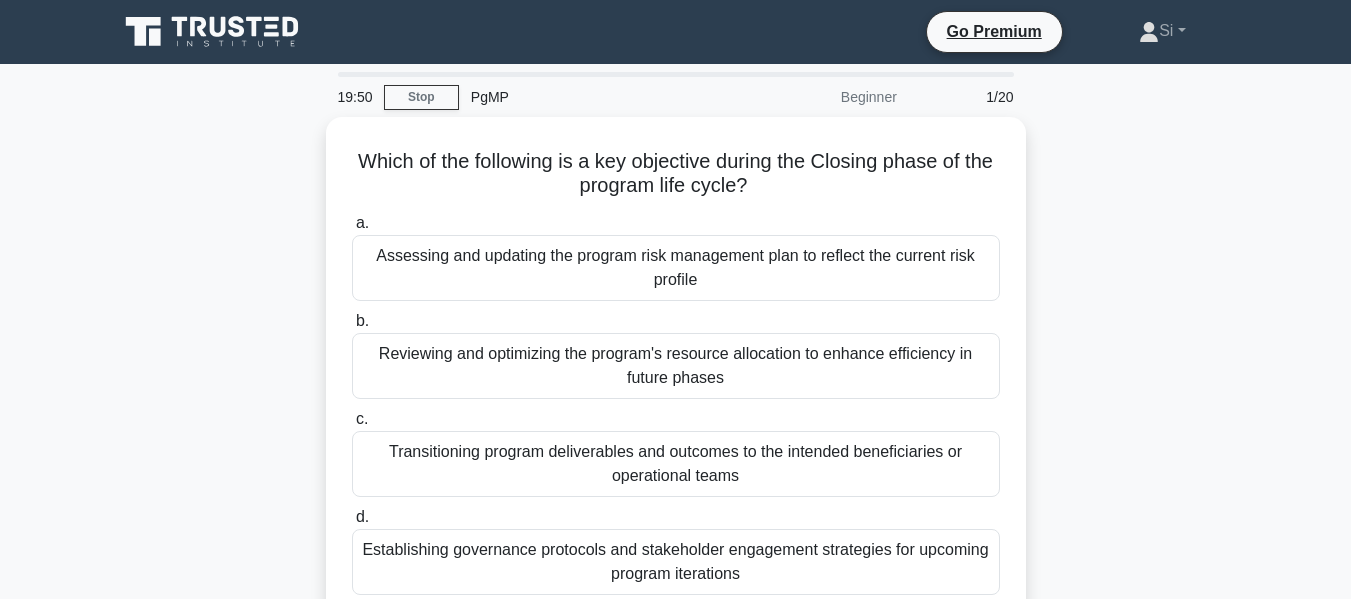 click on "Stop" at bounding box center [421, 97] 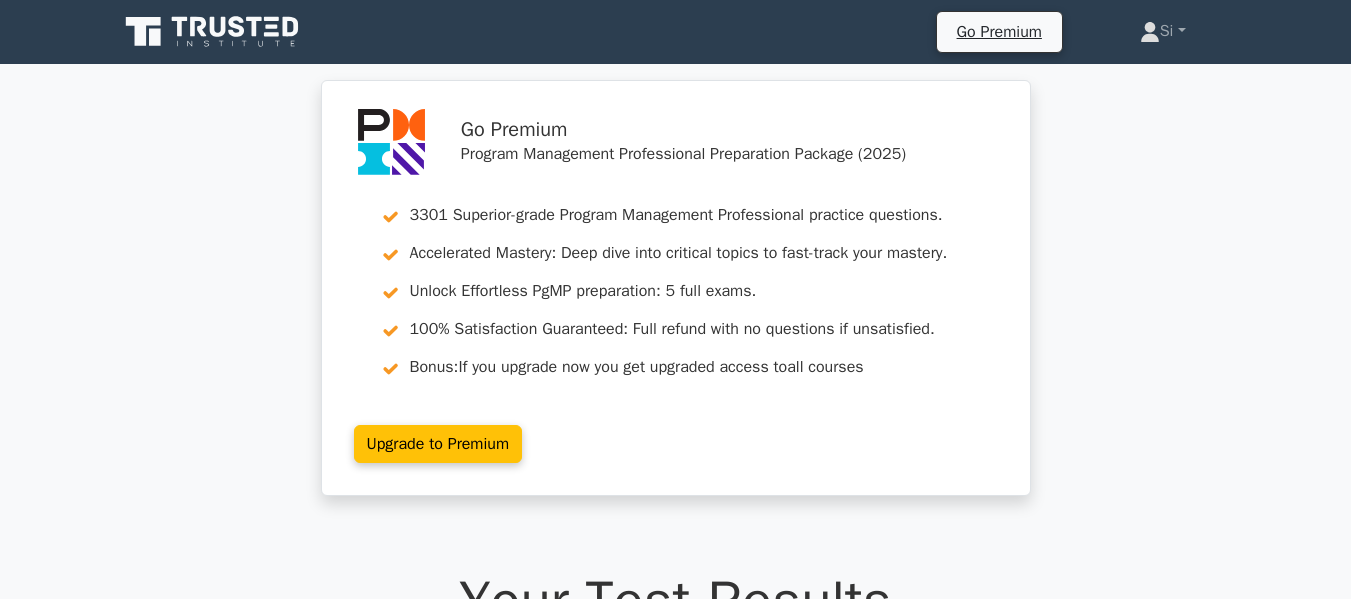 scroll, scrollTop: 0, scrollLeft: 0, axis: both 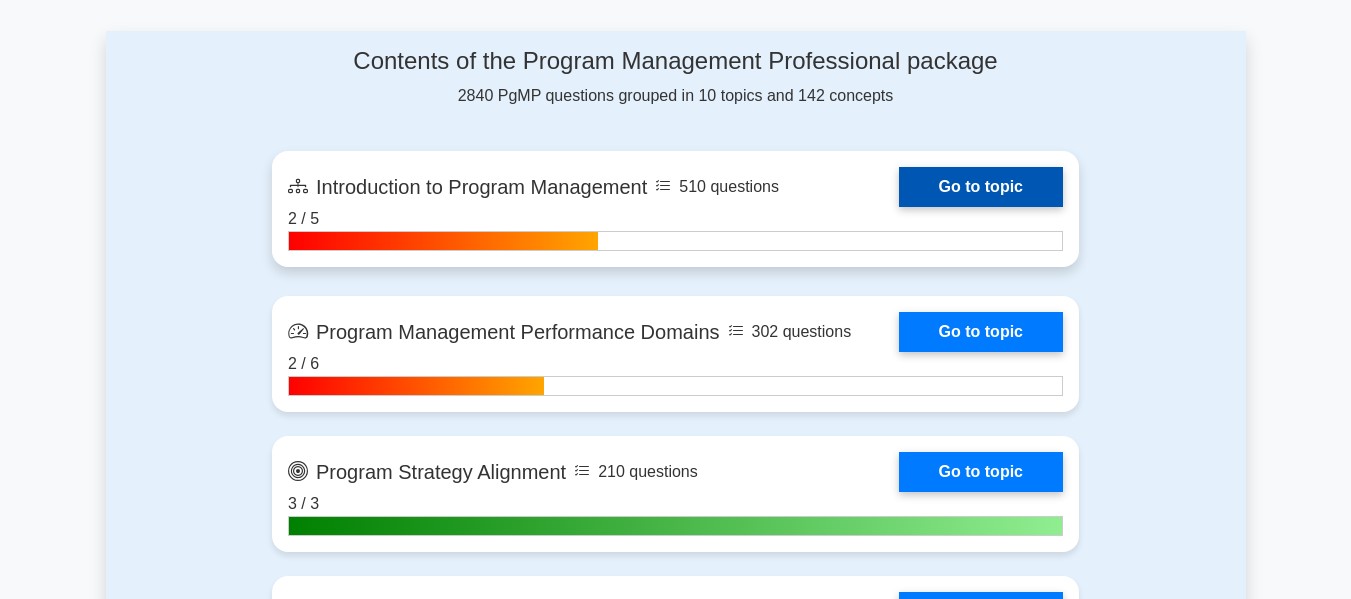 click on "Go to topic" at bounding box center (981, 187) 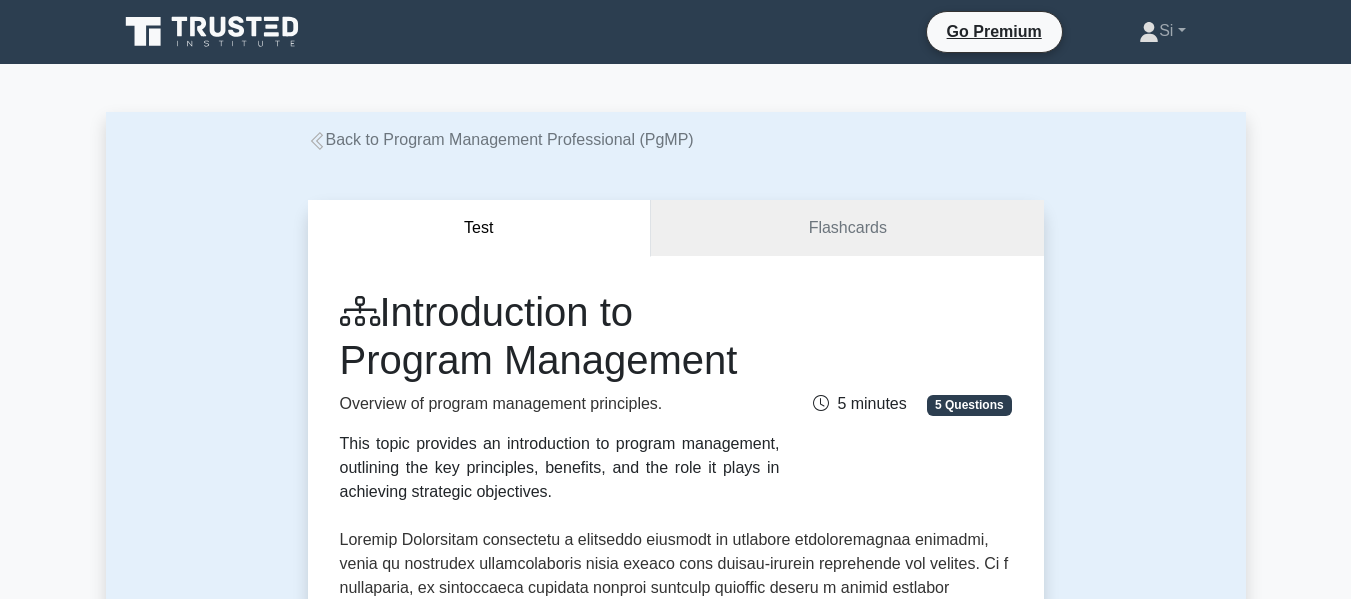 scroll, scrollTop: 0, scrollLeft: 0, axis: both 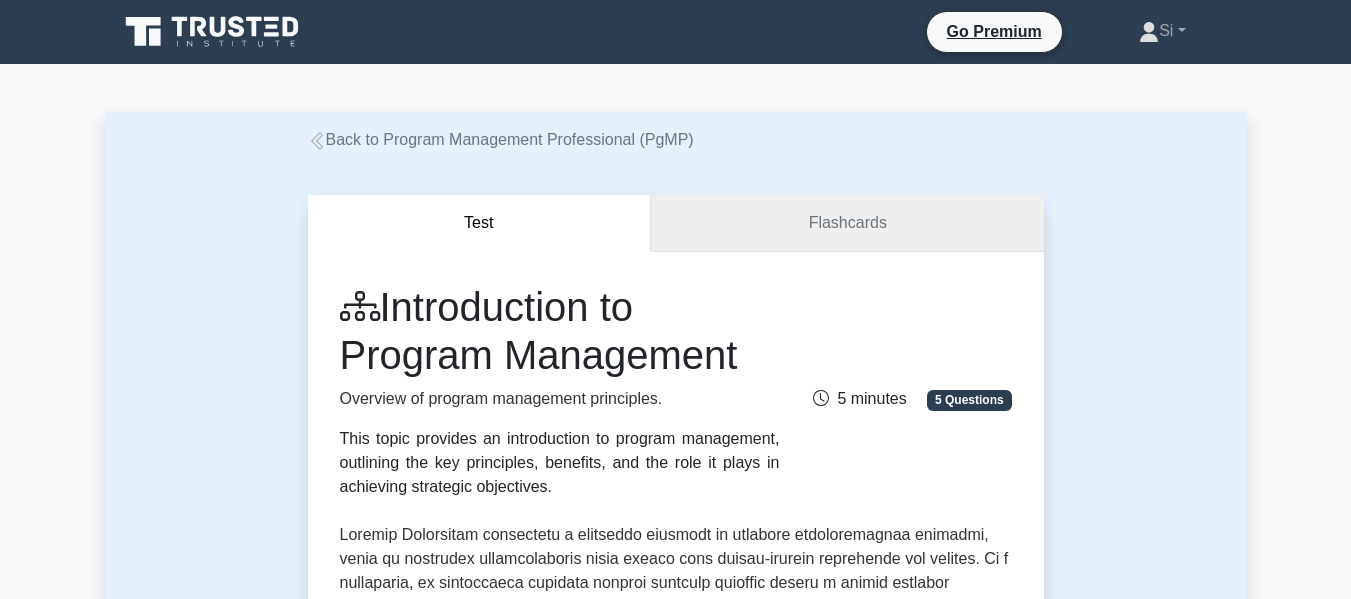 click on "Flashcards" at bounding box center (847, 223) 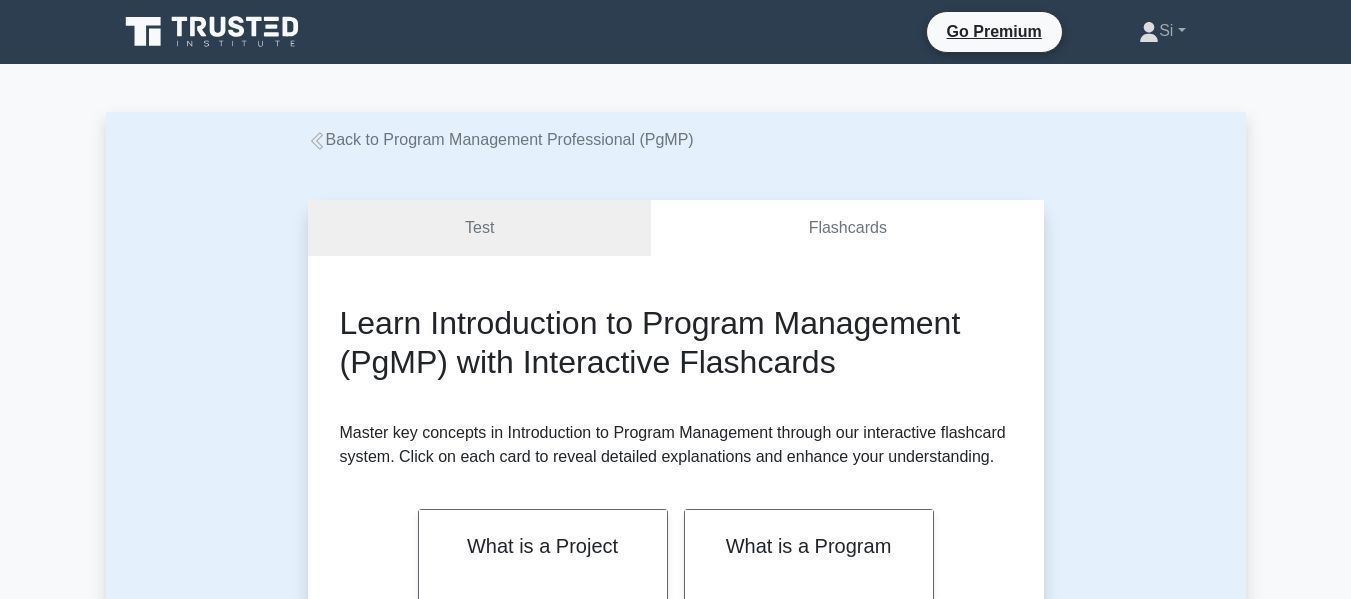 scroll, scrollTop: 0, scrollLeft: 0, axis: both 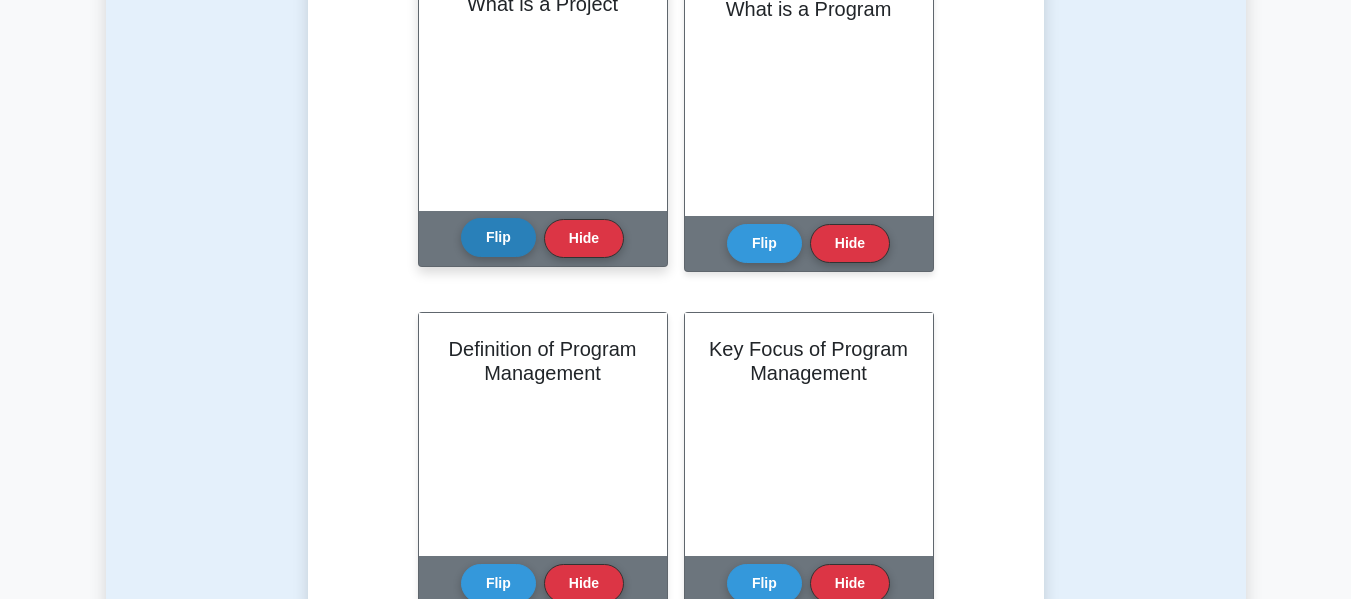 click on "Flip" at bounding box center (498, 237) 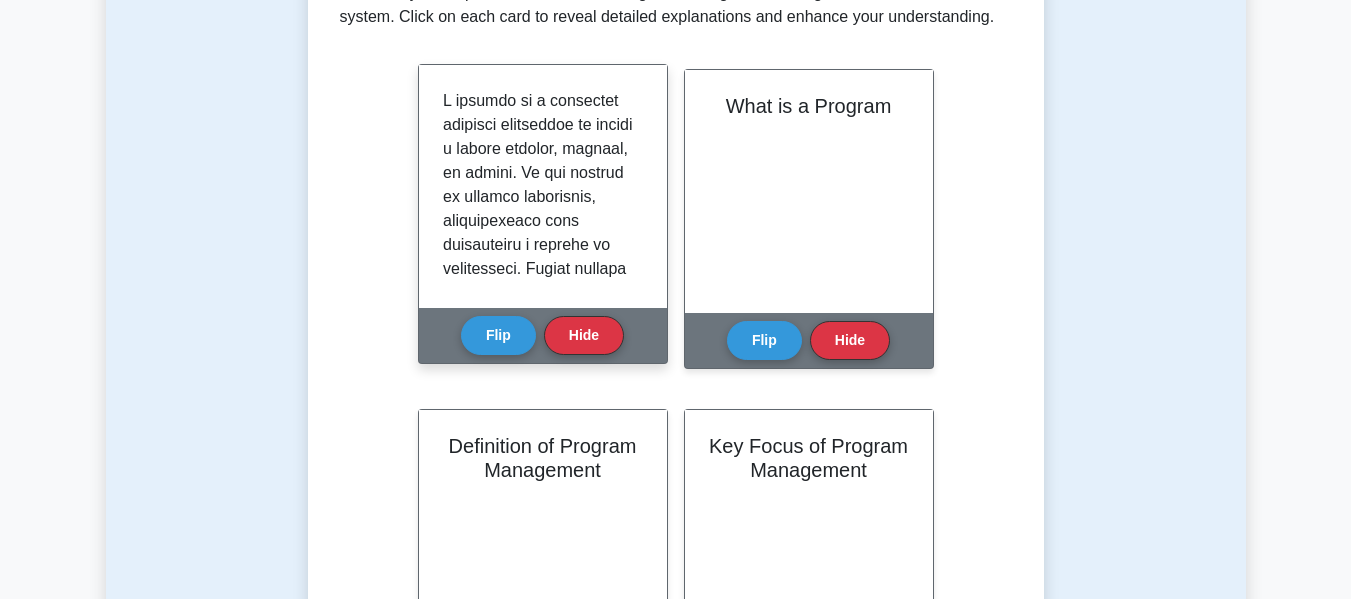 scroll, scrollTop: 430, scrollLeft: 0, axis: vertical 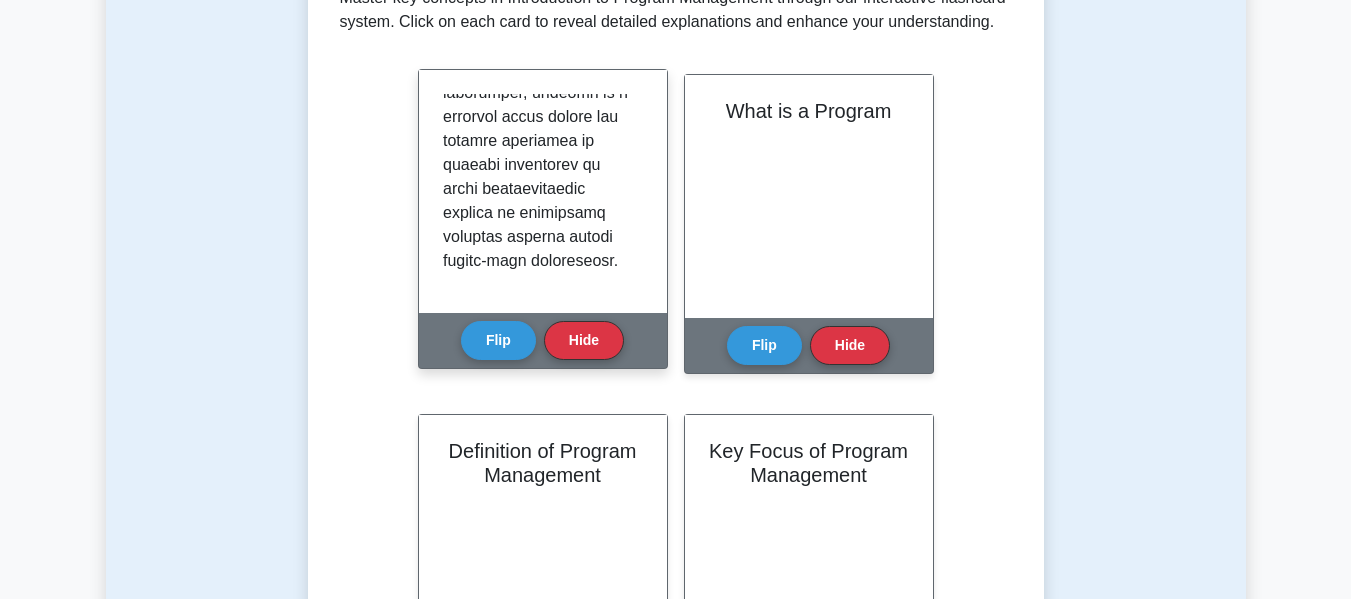 click at bounding box center [539, -975] 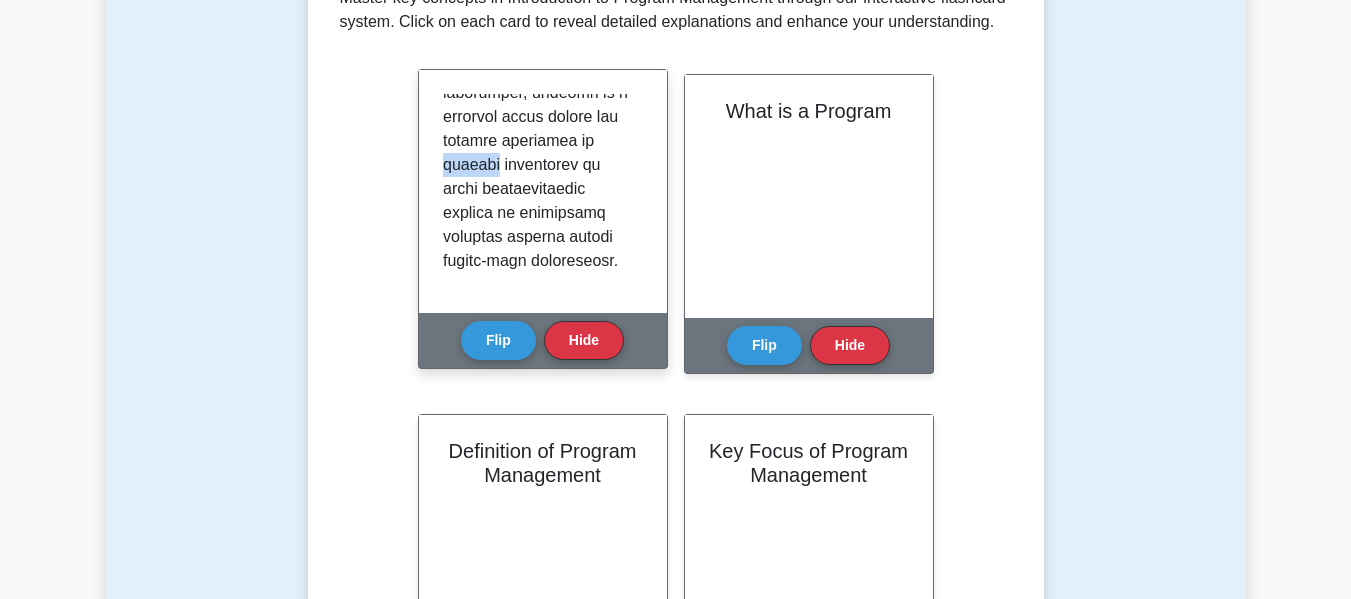 click at bounding box center [539, -975] 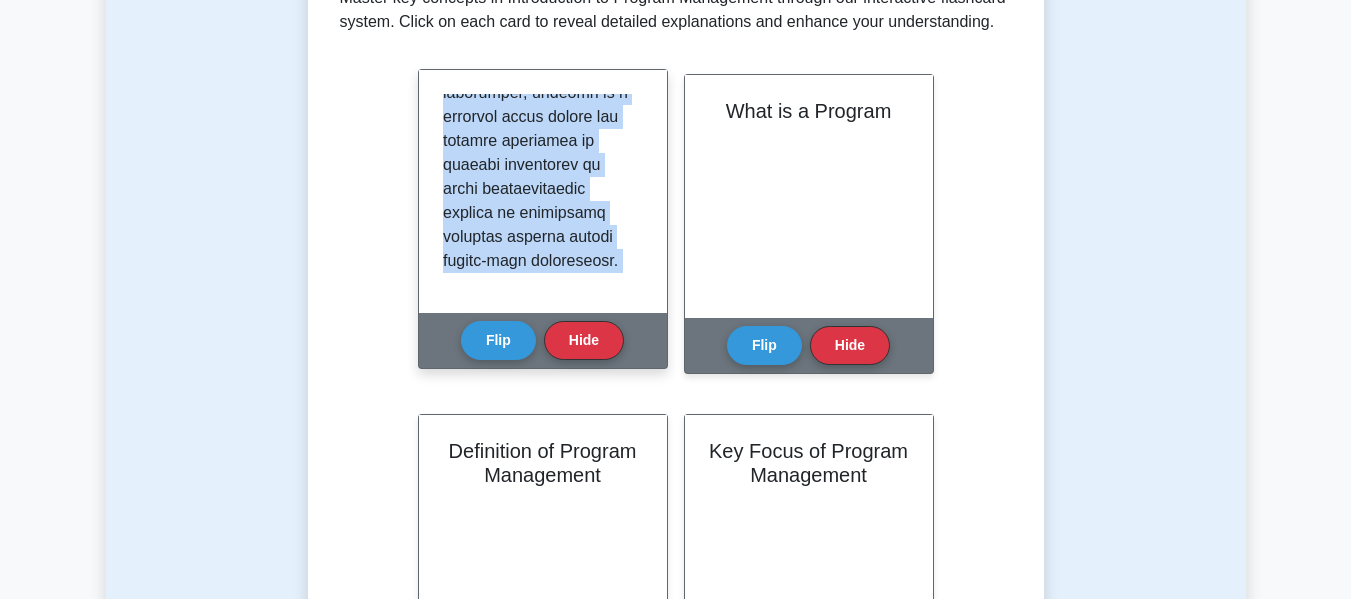 click at bounding box center (539, -975) 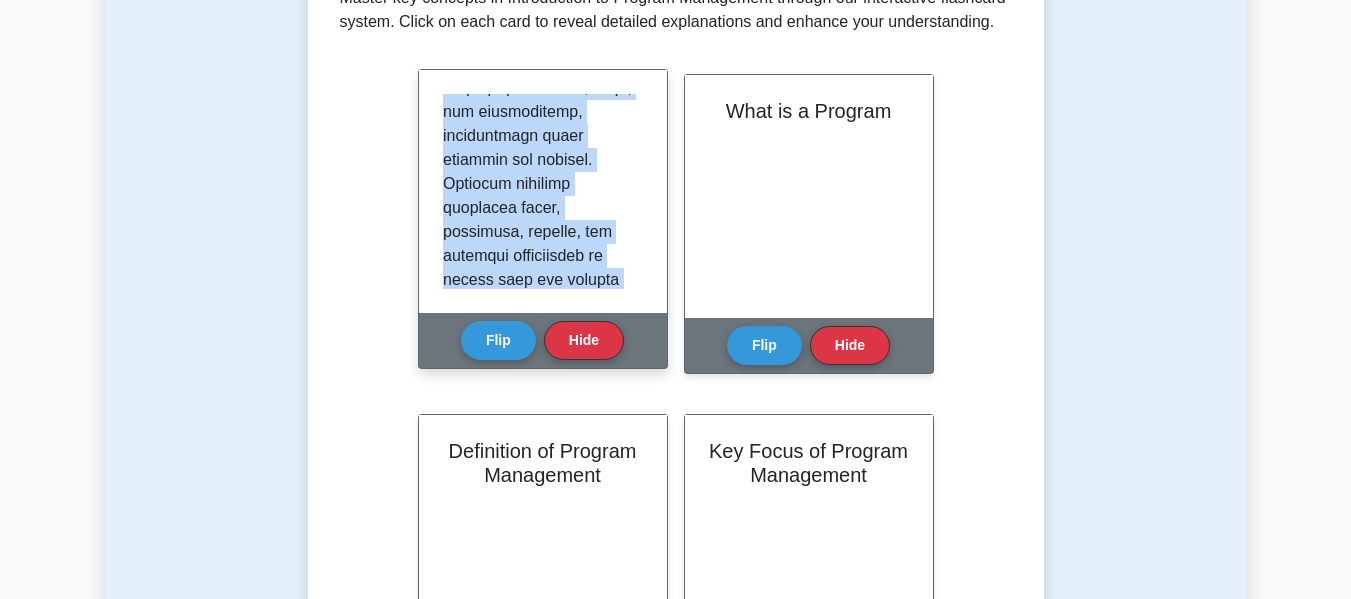 scroll, scrollTop: 1553, scrollLeft: 0, axis: vertical 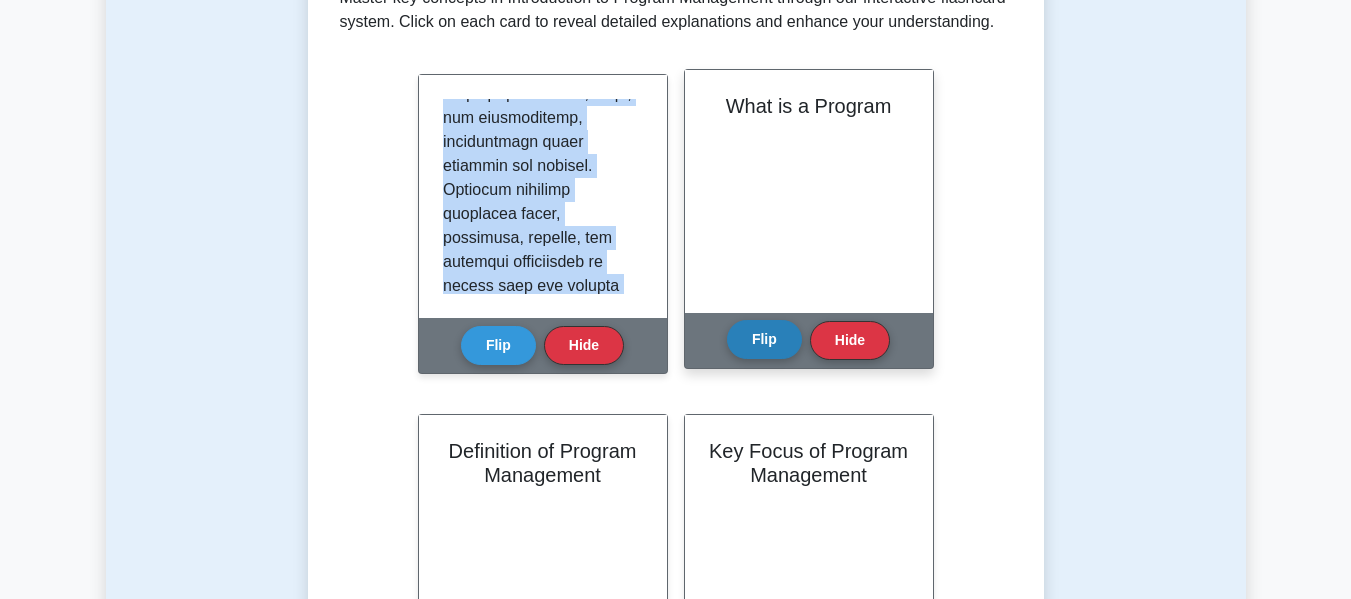 click on "Flip" at bounding box center (764, 339) 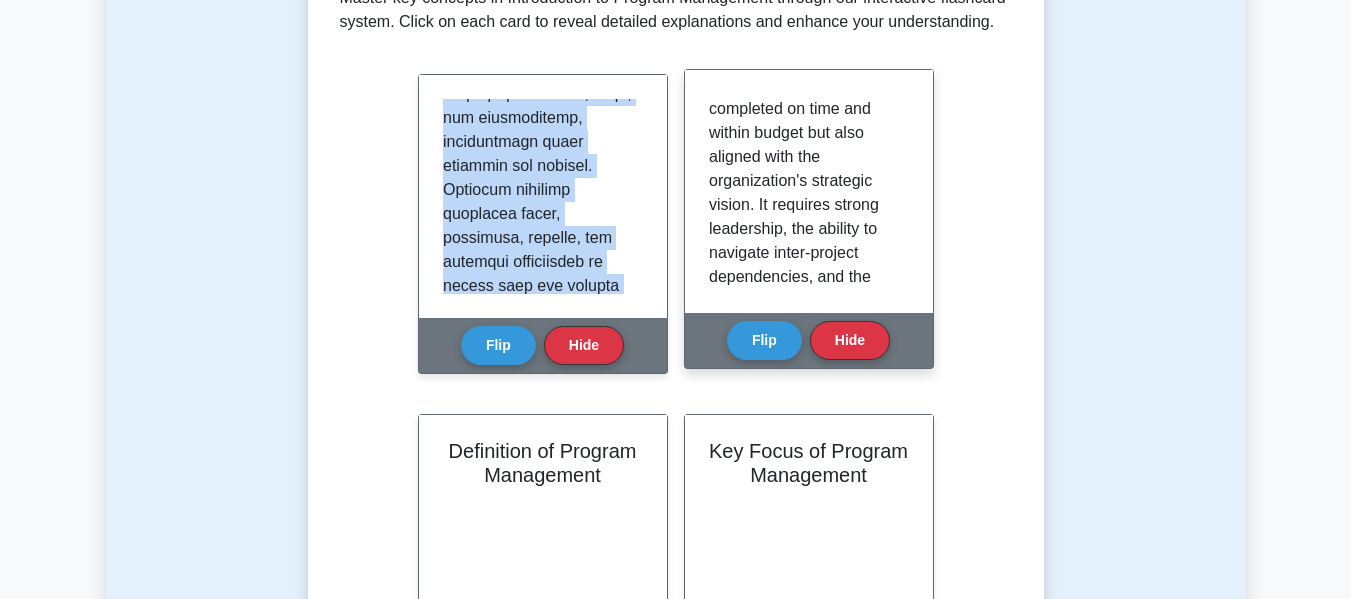 scroll, scrollTop: 1861, scrollLeft: 0, axis: vertical 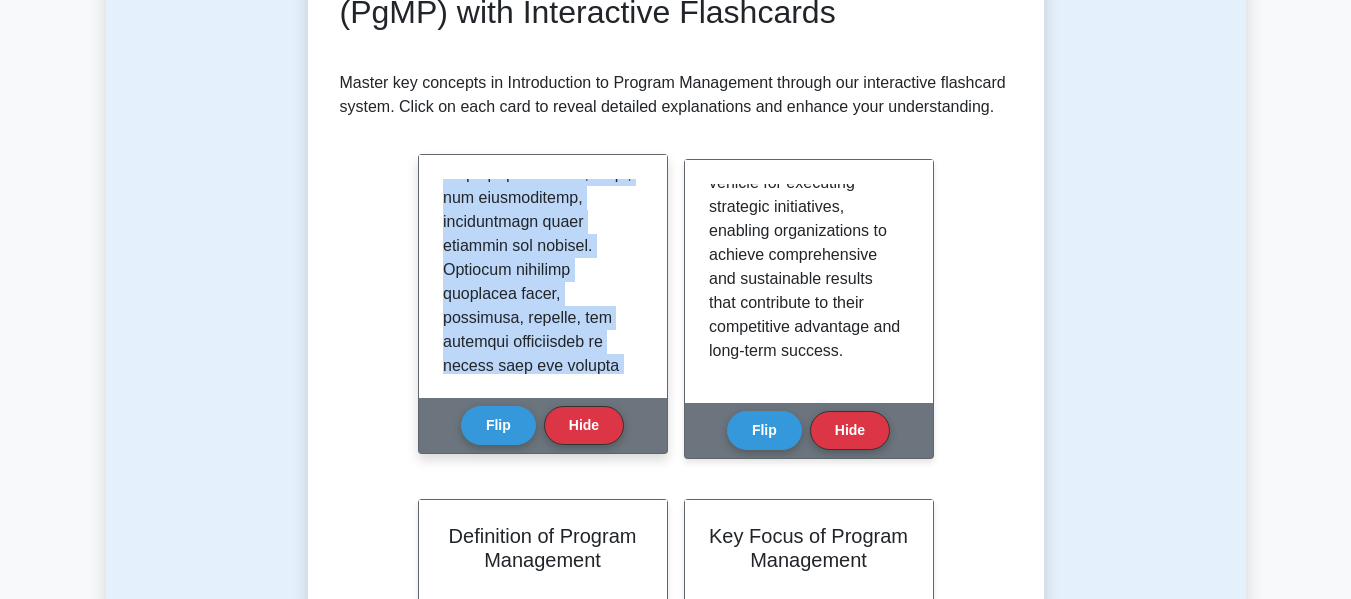 click at bounding box center (539, -126) 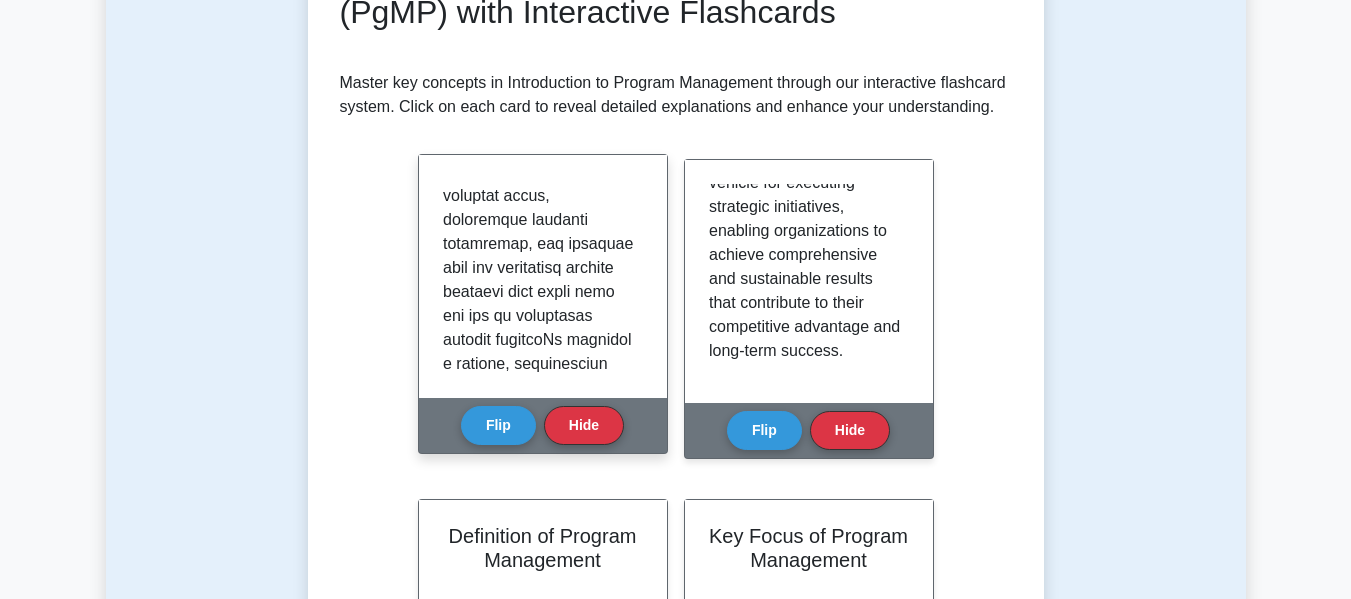 scroll, scrollTop: 1332, scrollLeft: 0, axis: vertical 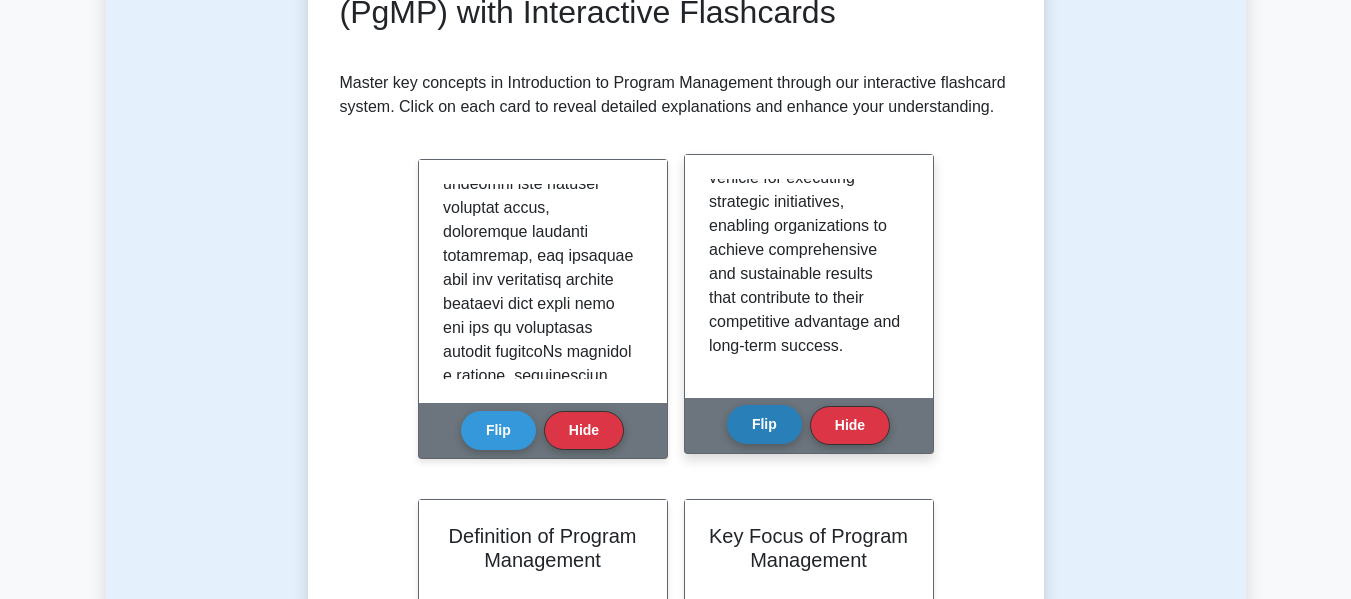 click on "Flip" at bounding box center [764, 424] 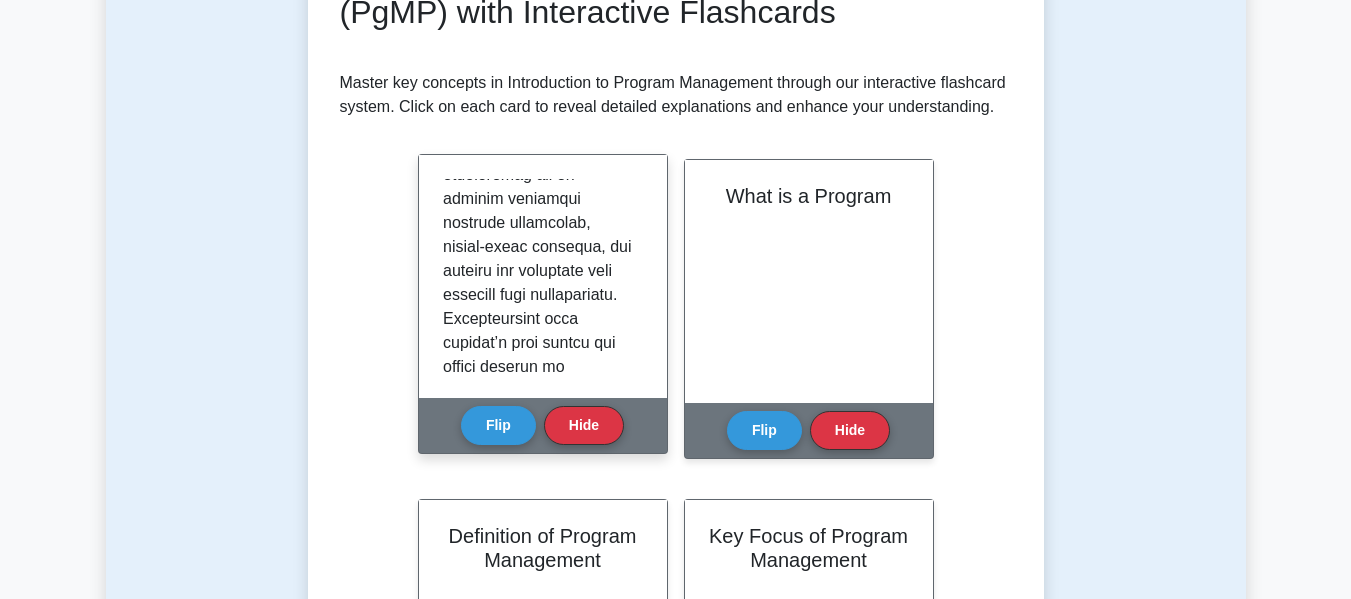 scroll, scrollTop: 1095, scrollLeft: 0, axis: vertical 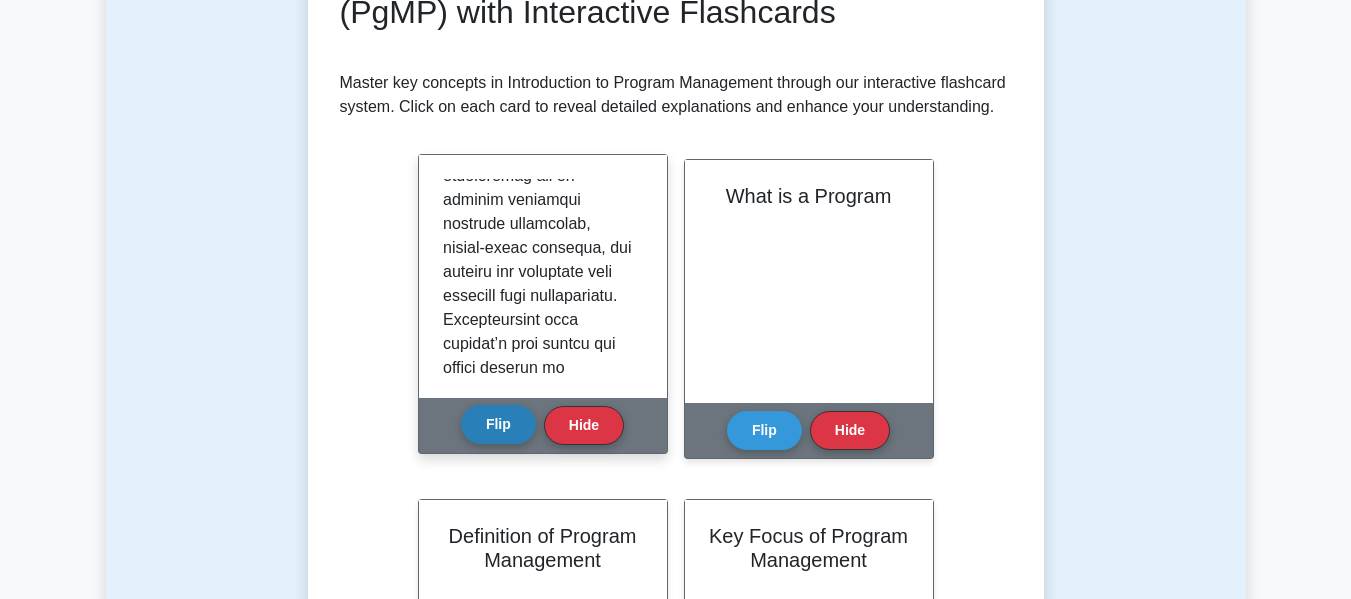 click on "Flip" at bounding box center [498, 424] 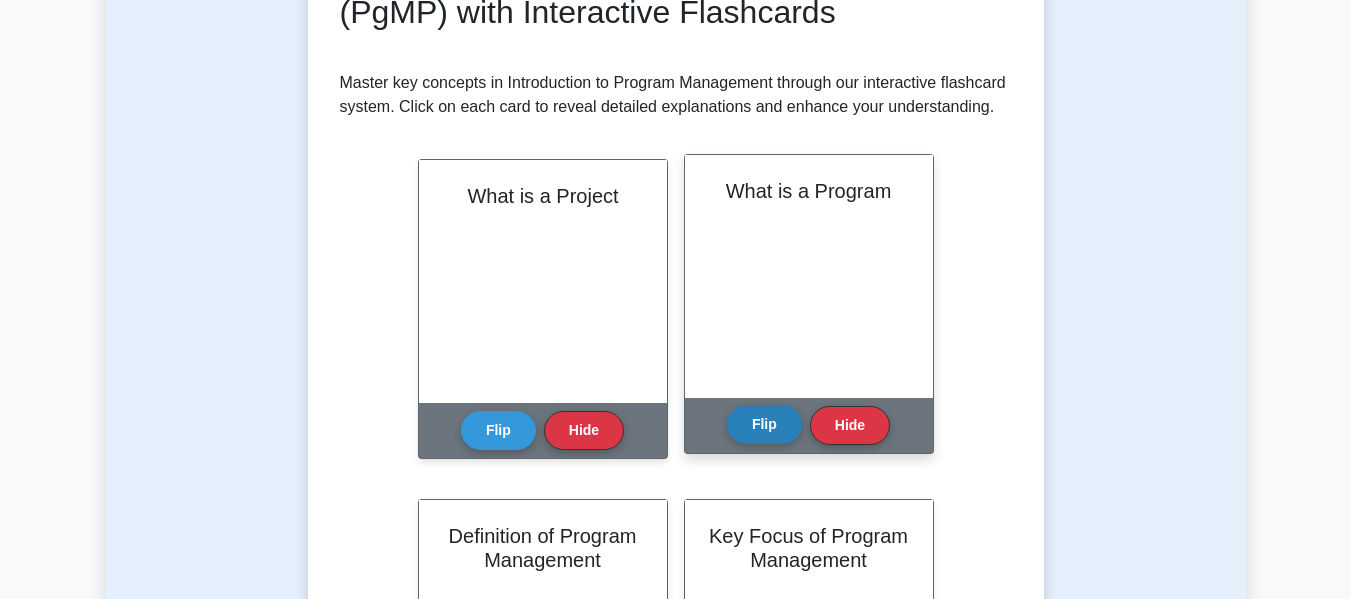 click on "Flip" at bounding box center (764, 424) 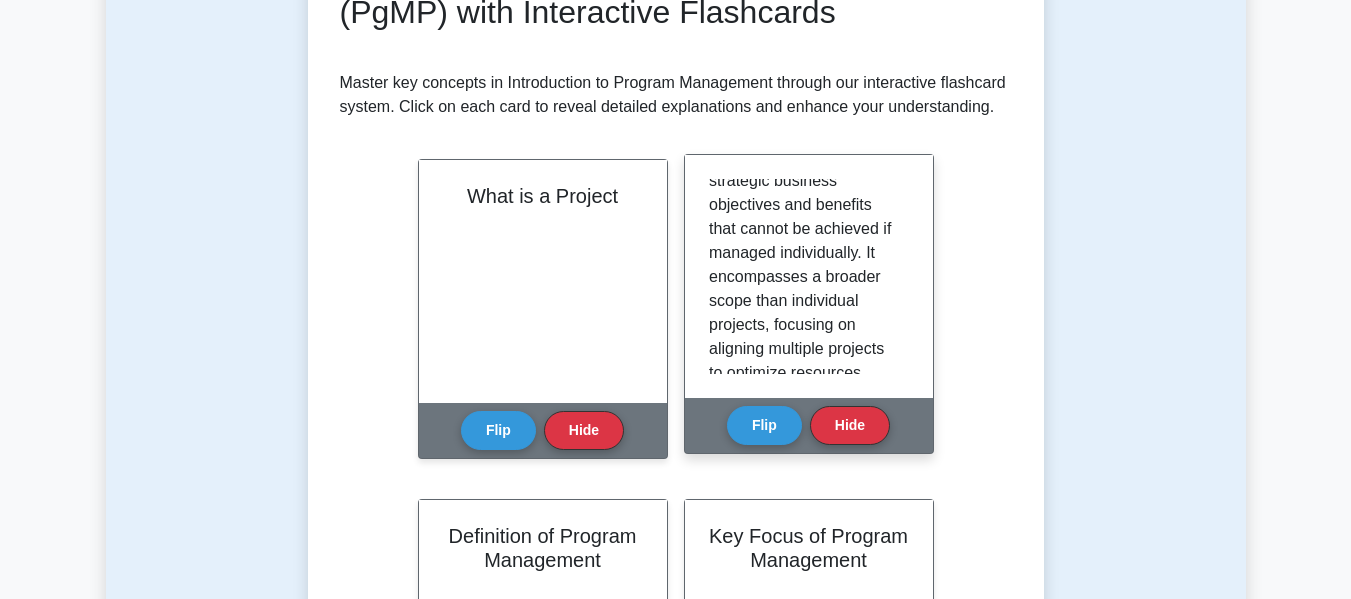 scroll, scrollTop: 155, scrollLeft: 0, axis: vertical 